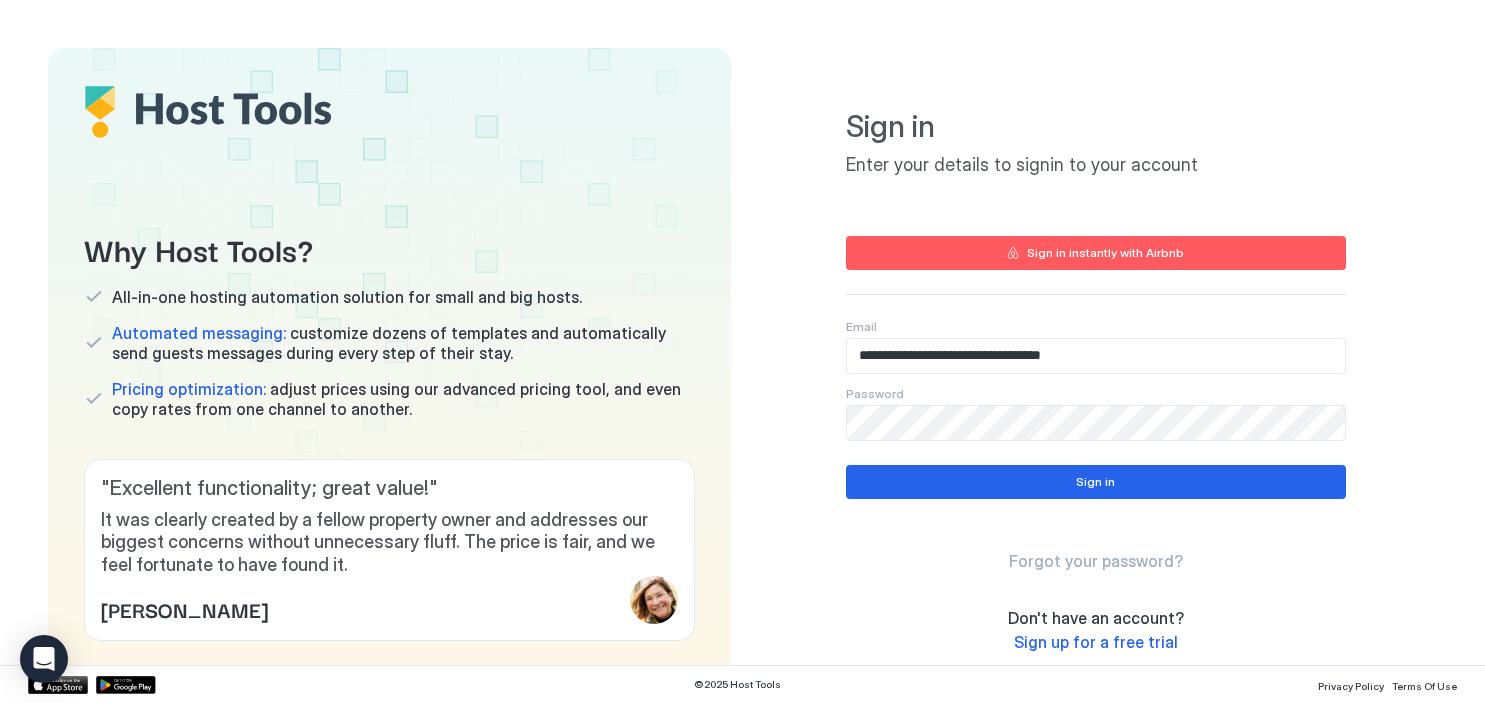 scroll, scrollTop: 0, scrollLeft: 0, axis: both 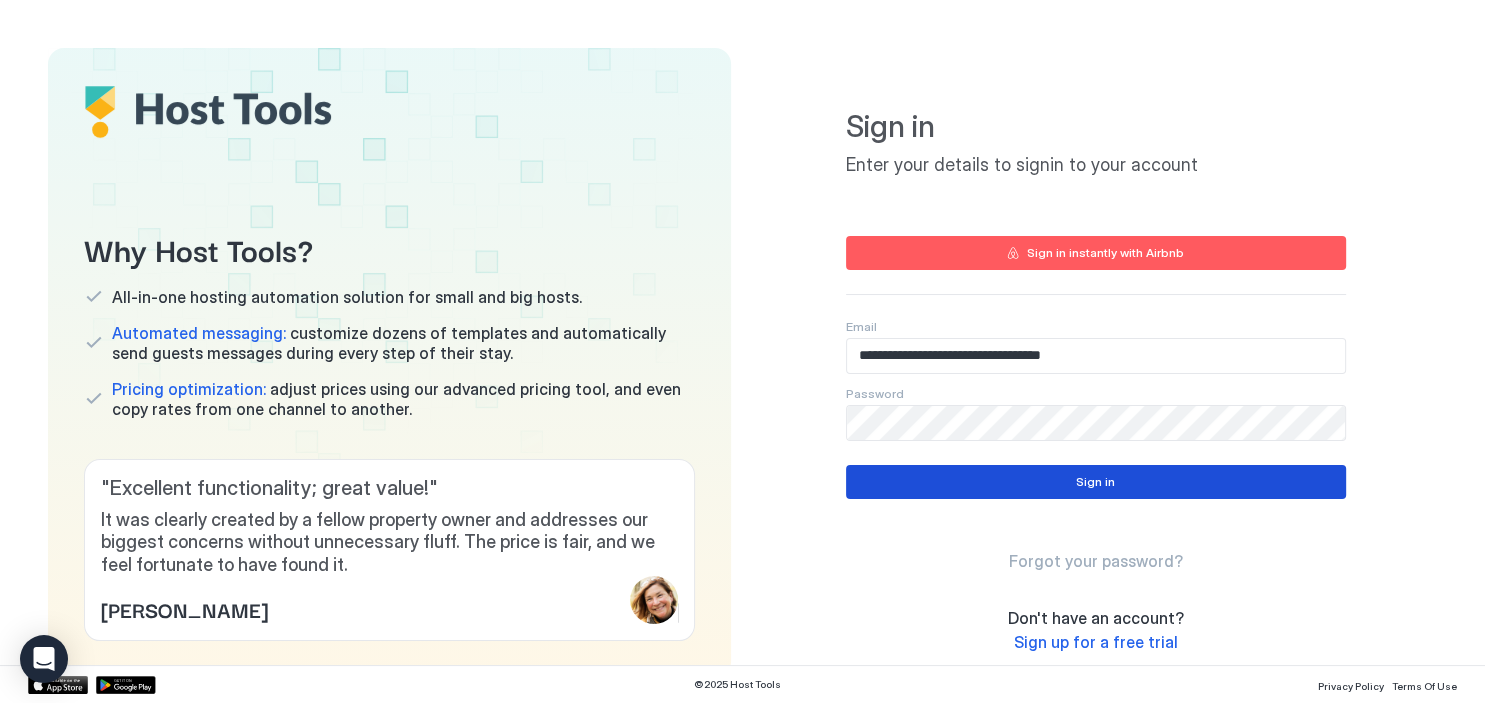 click on "Sign in" at bounding box center (1095, 482) 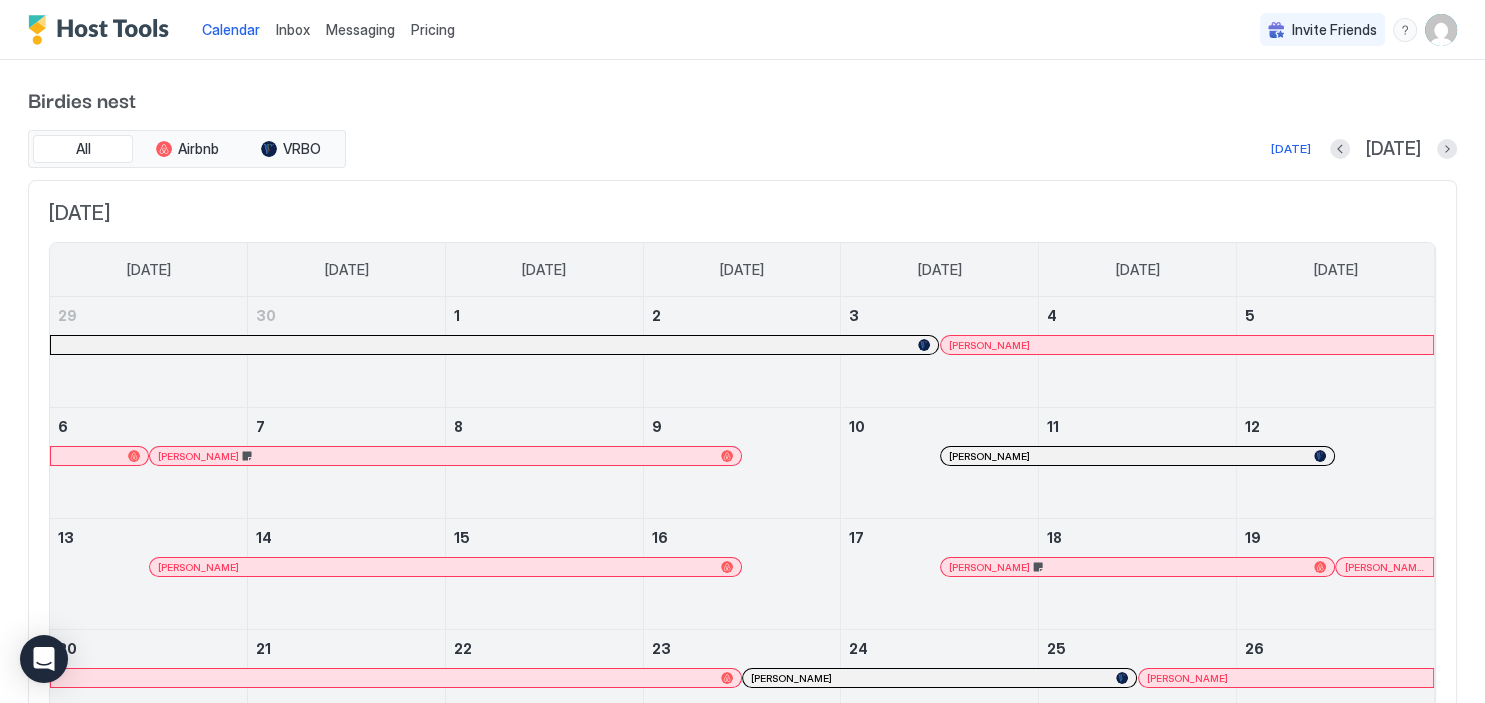 click on "Messaging" at bounding box center [360, 29] 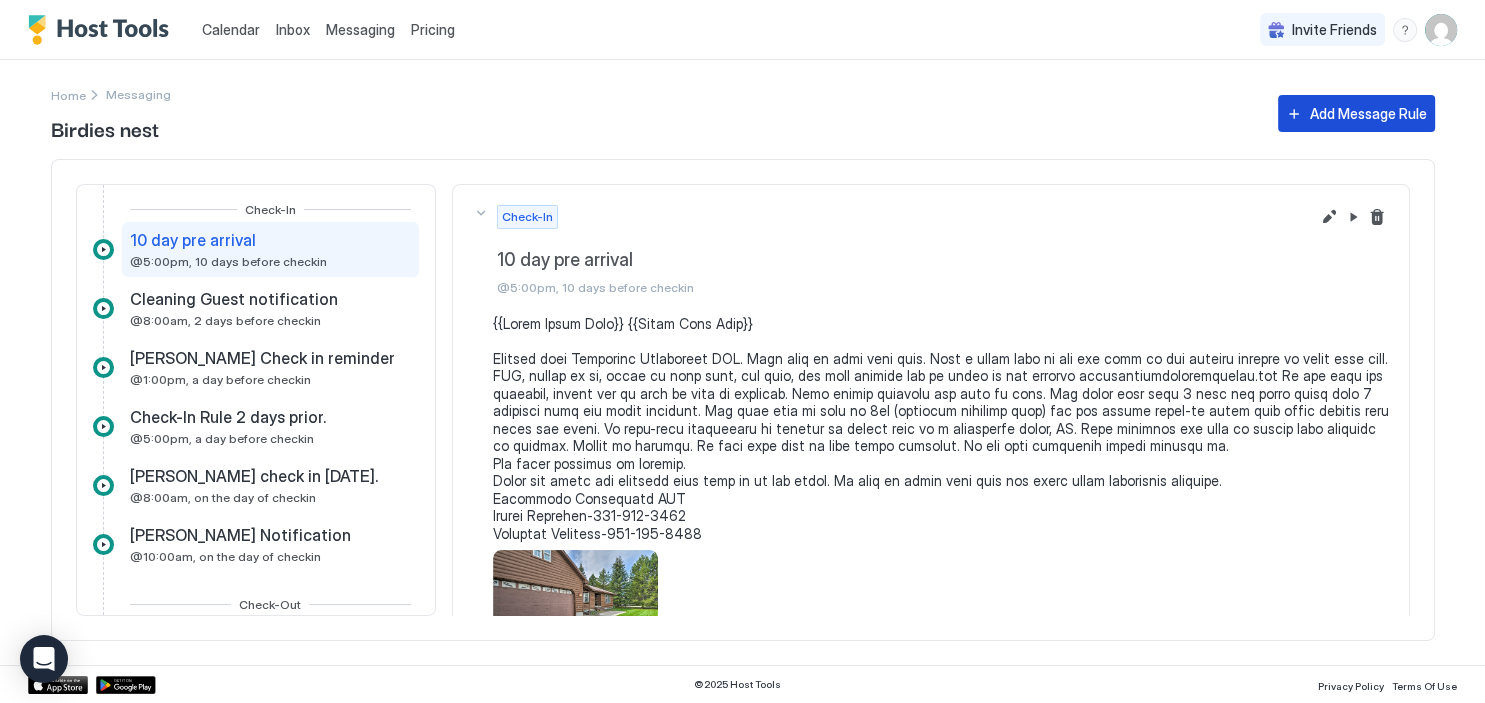click on "Add Message Rule" at bounding box center (1368, 113) 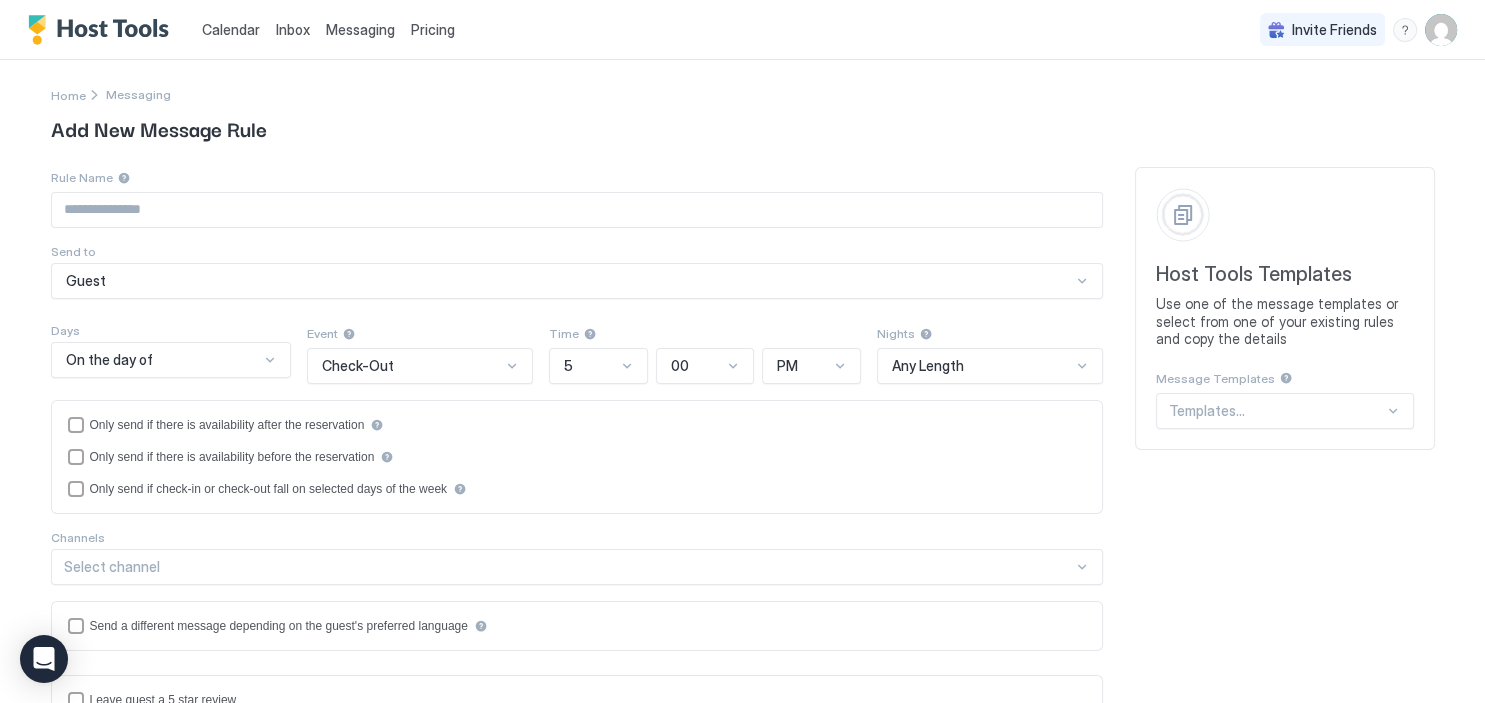 click on "Check-Out" at bounding box center (411, 366) 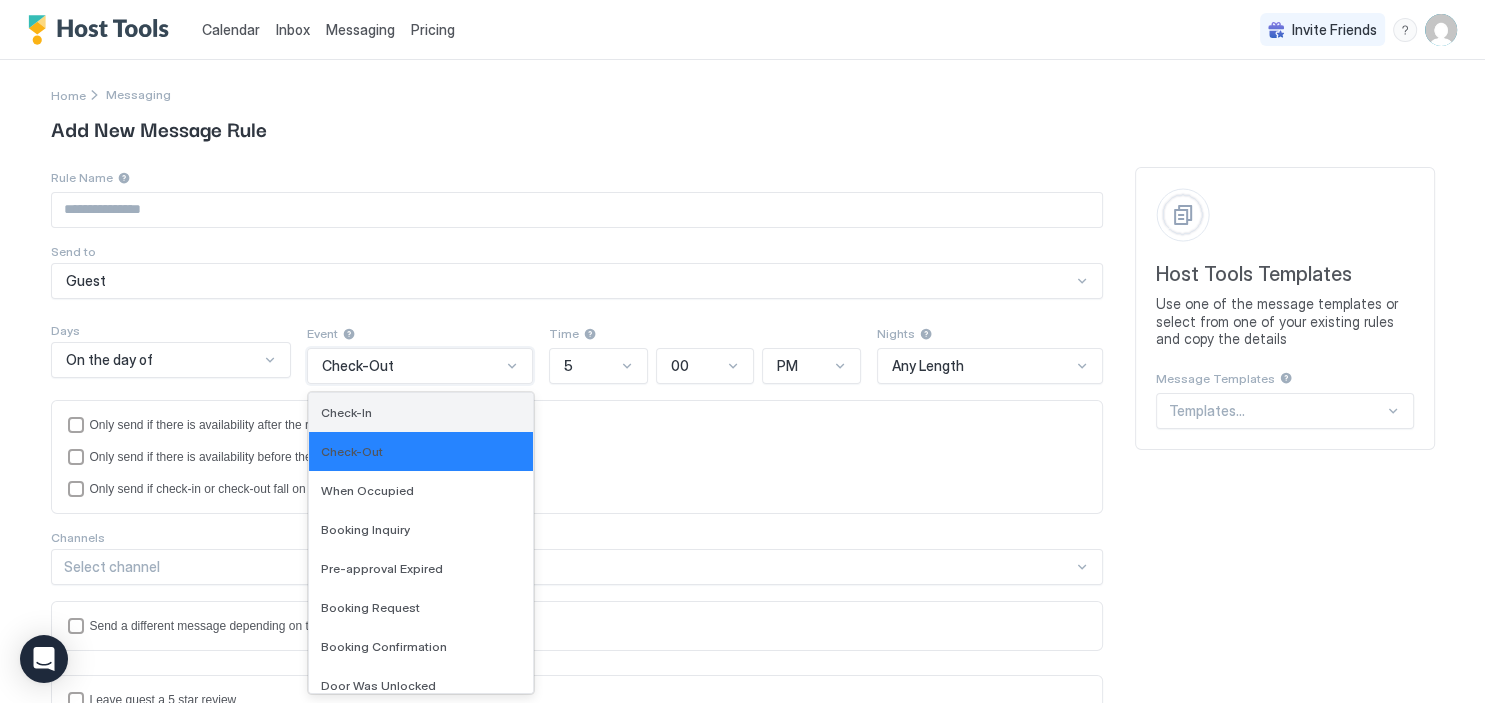 click on "Check-In" at bounding box center (421, 412) 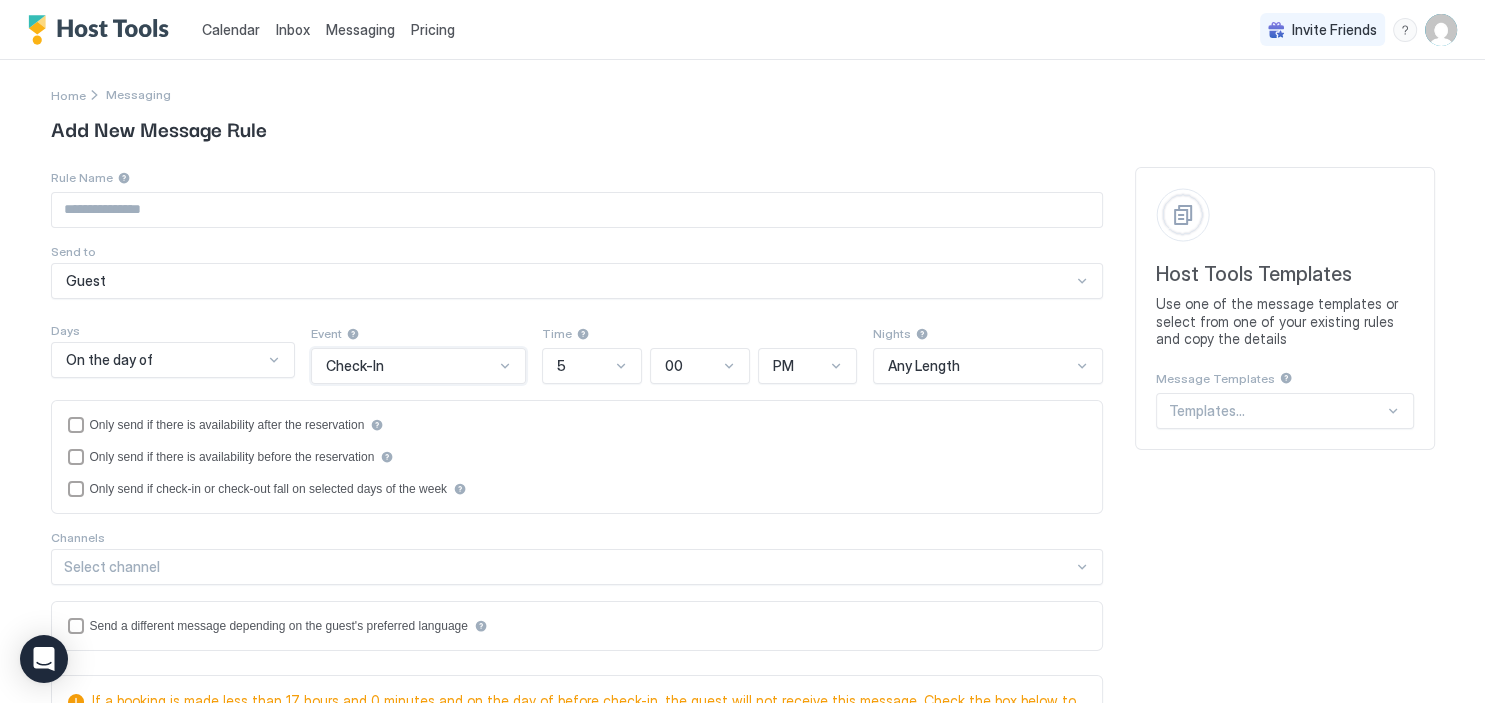 click on "5" at bounding box center (583, 366) 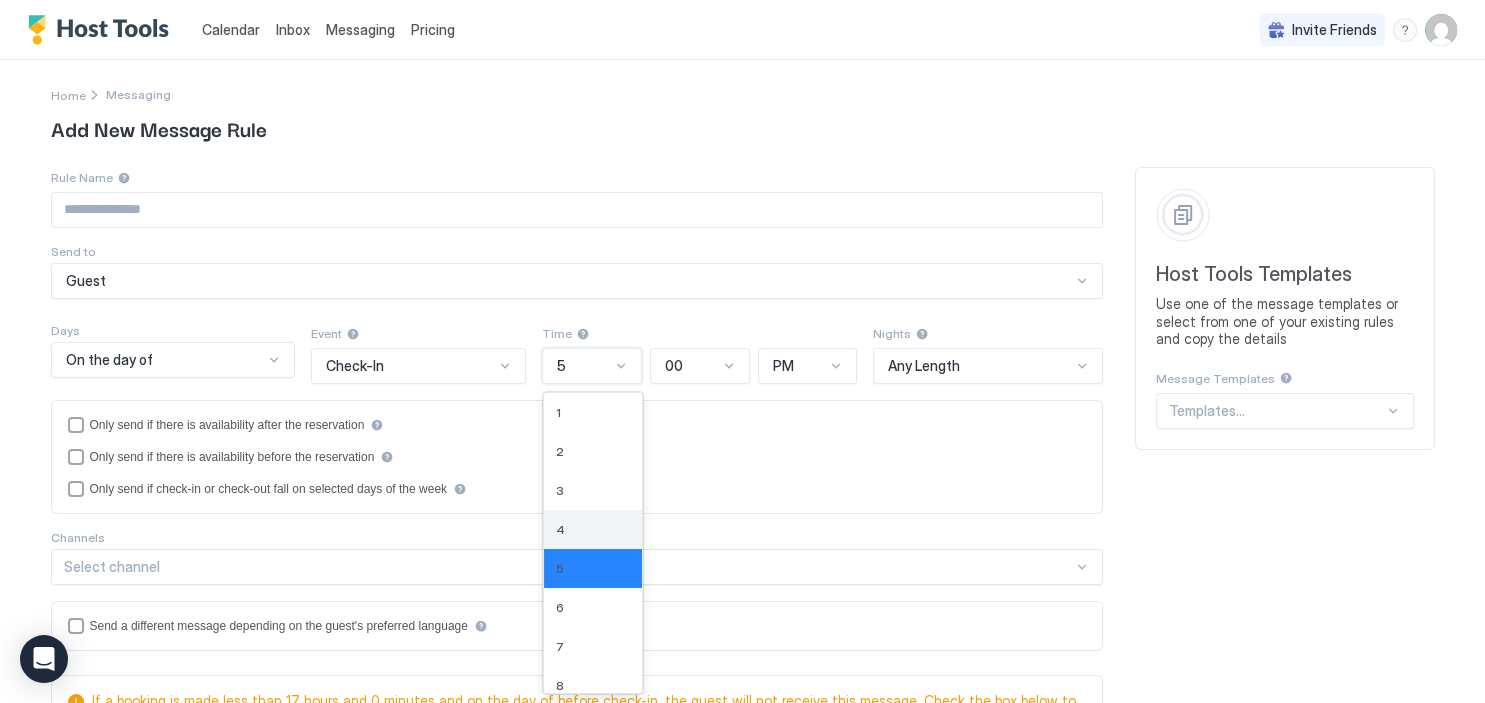 click on "4" at bounding box center [593, 529] 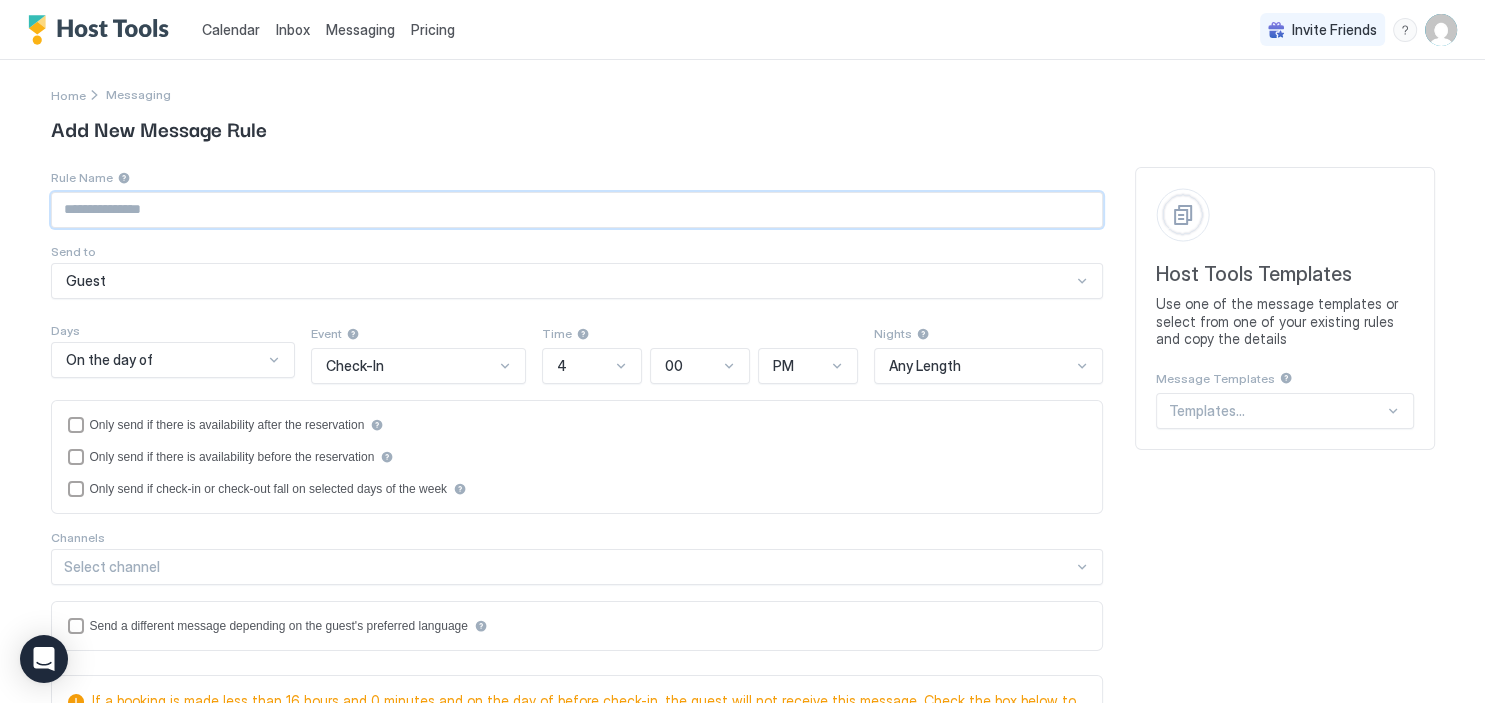 click at bounding box center (577, 210) 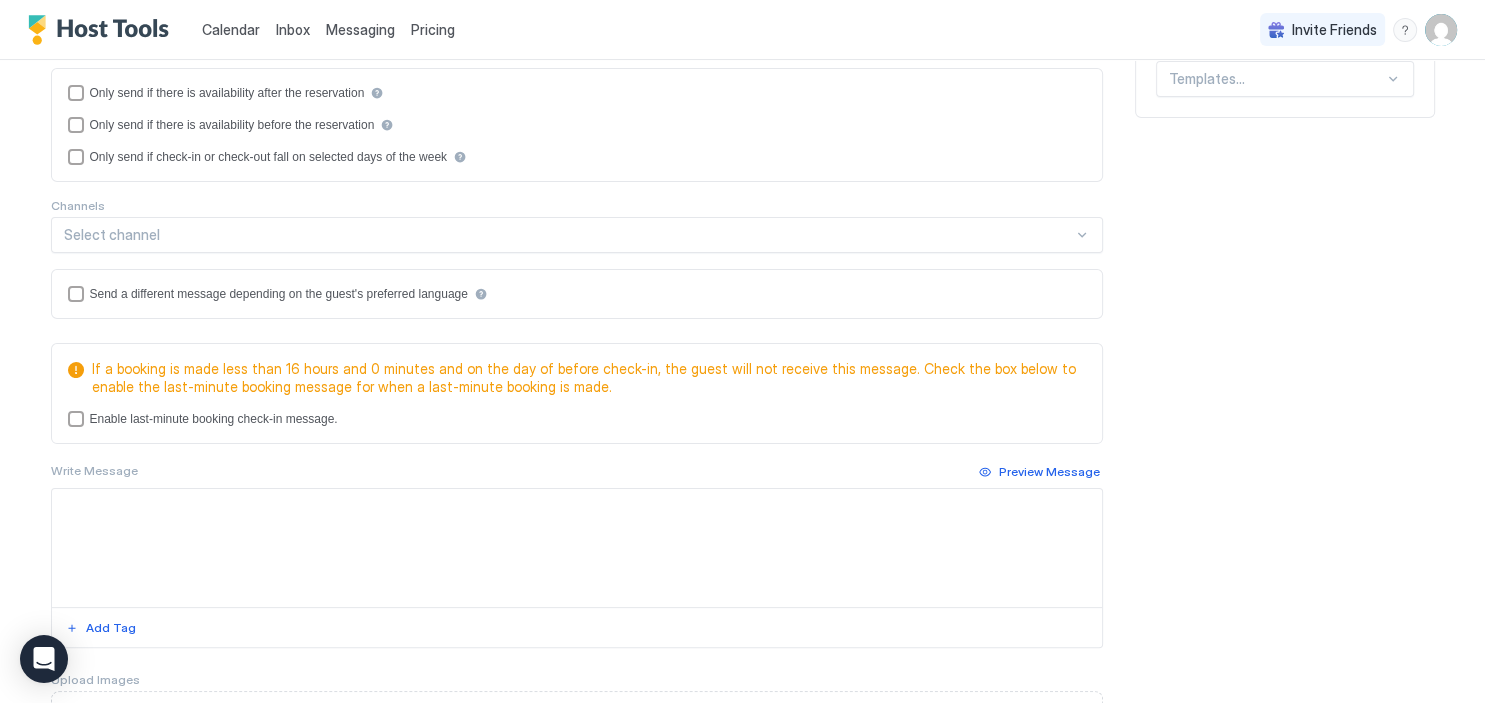 scroll, scrollTop: 339, scrollLeft: 0, axis: vertical 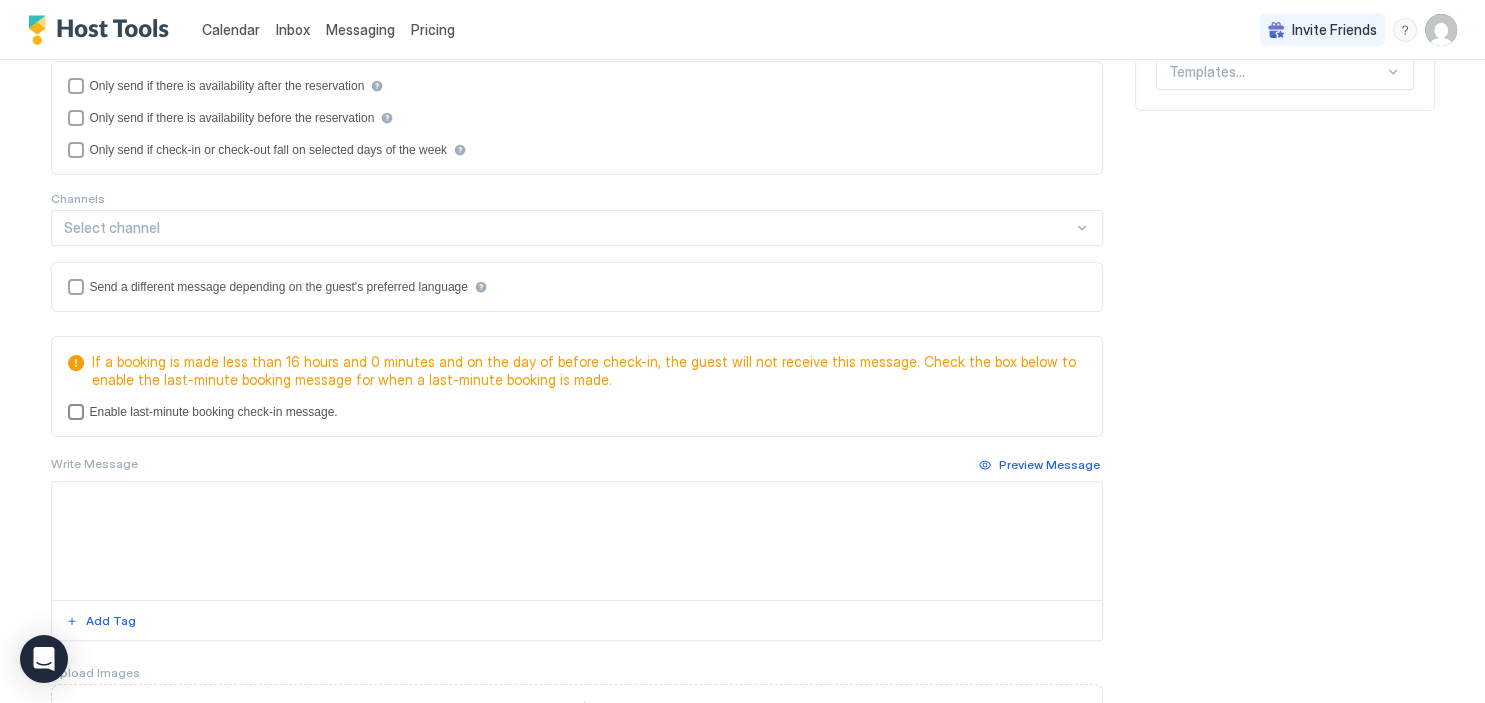click at bounding box center (76, 412) 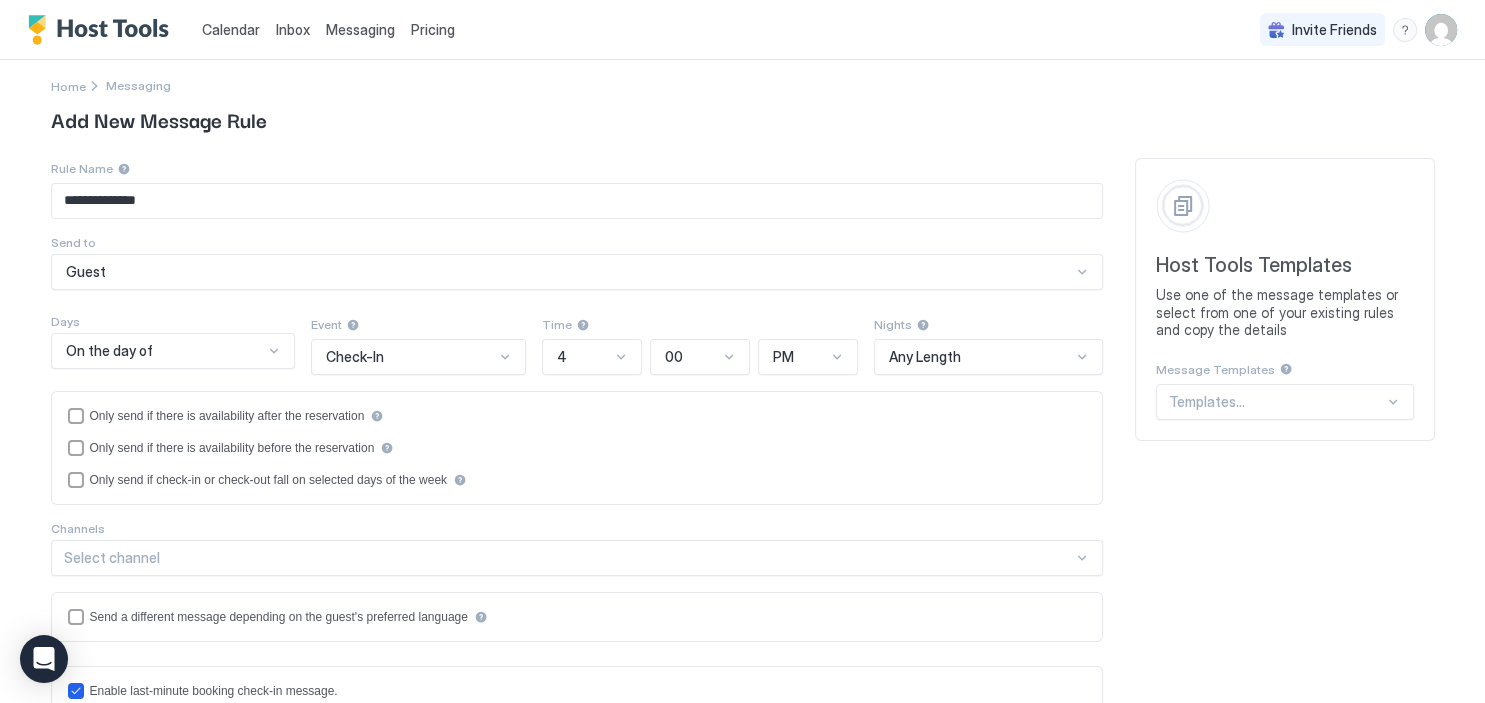 scroll, scrollTop: 0, scrollLeft: 0, axis: both 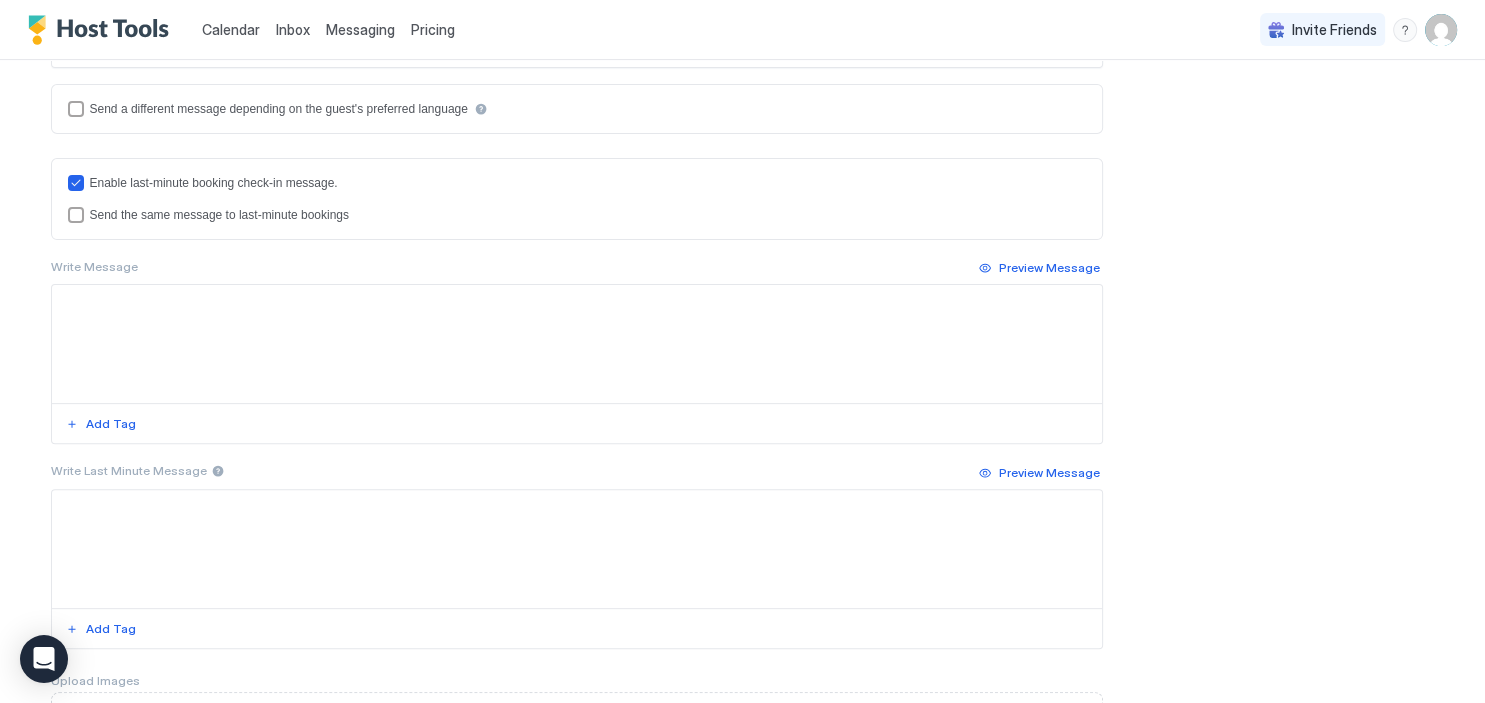 type on "**********" 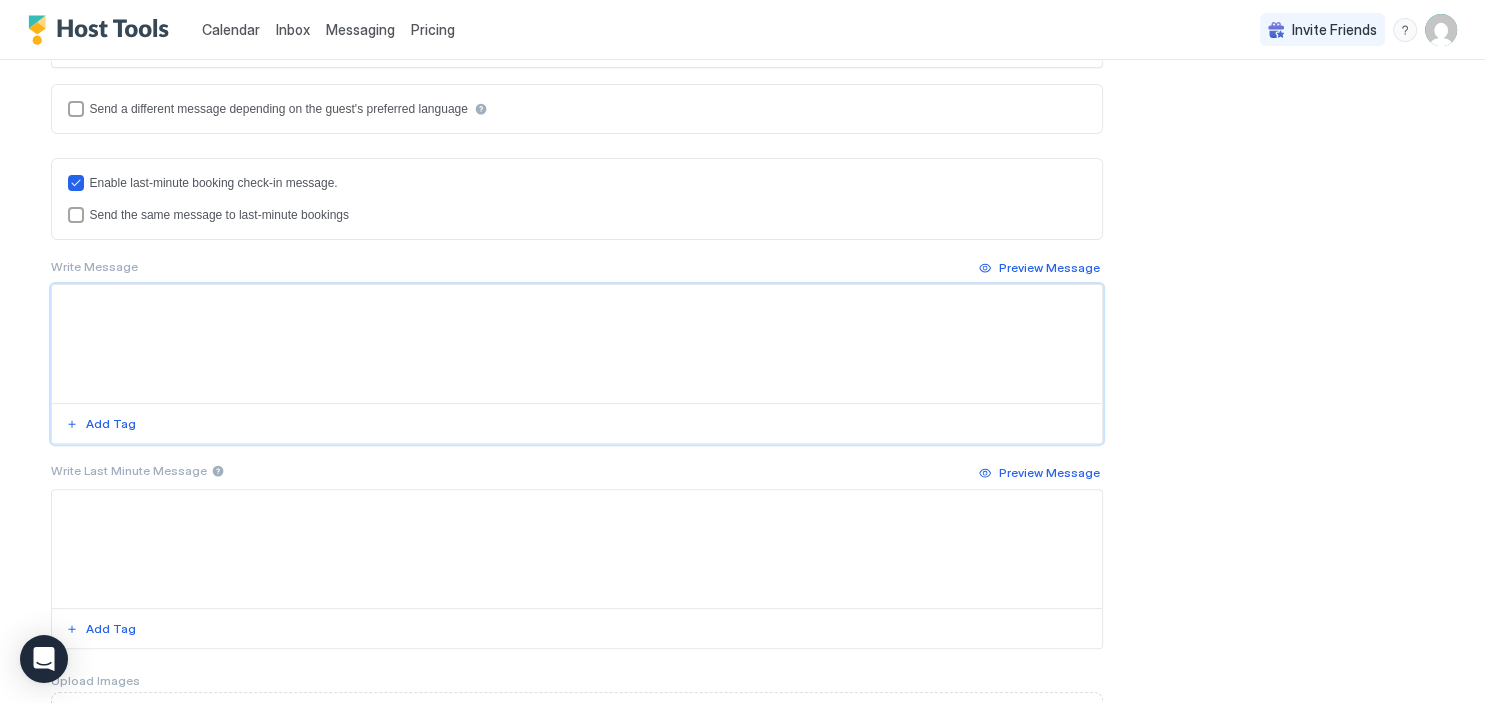 click at bounding box center (577, 344) 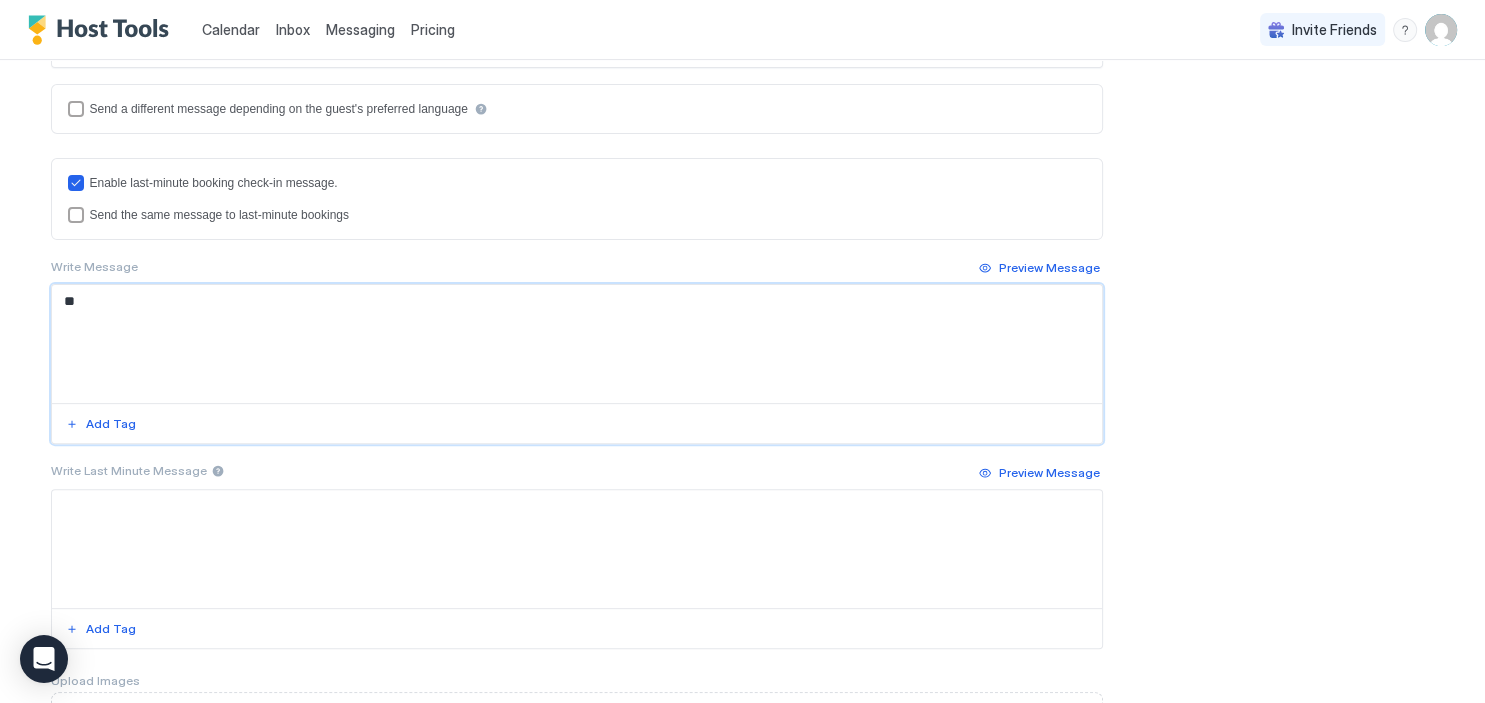 type on "*" 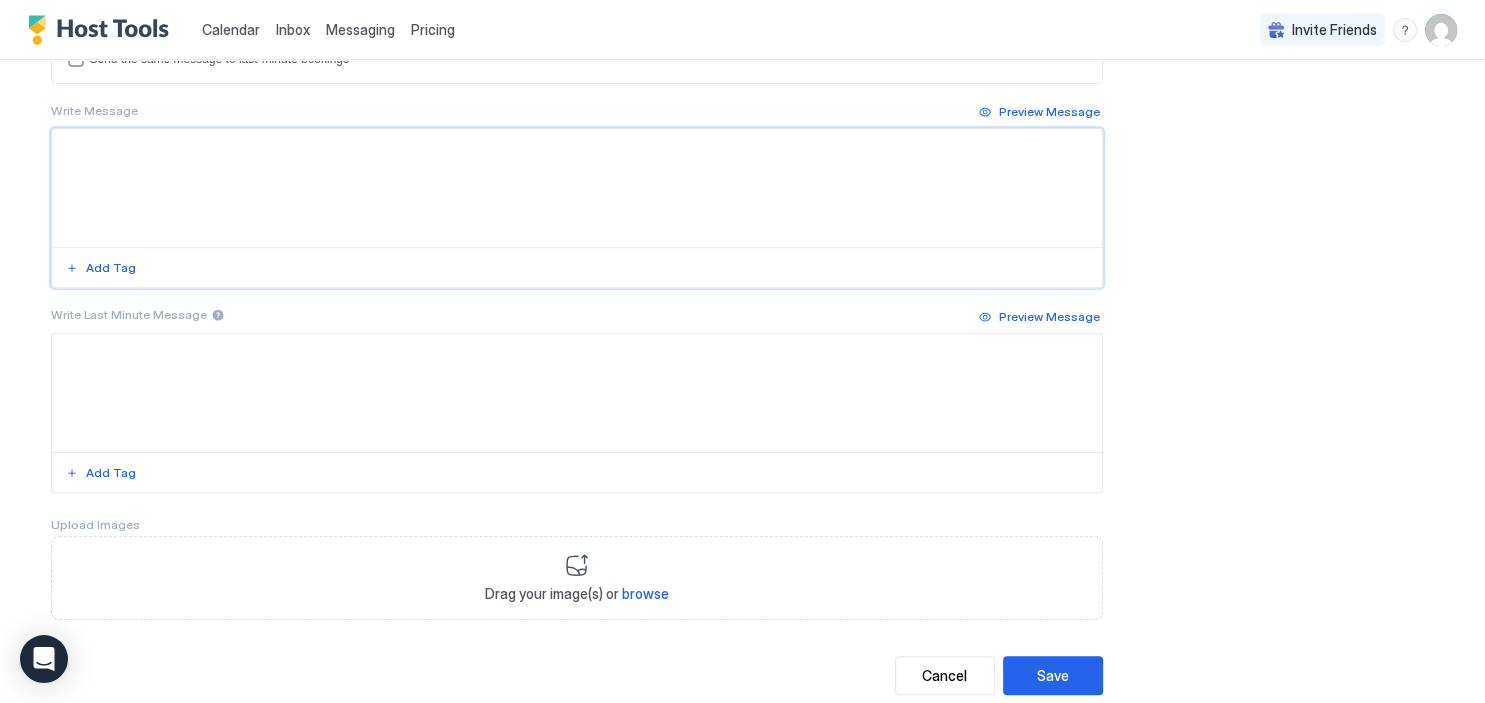 scroll, scrollTop: 674, scrollLeft: 0, axis: vertical 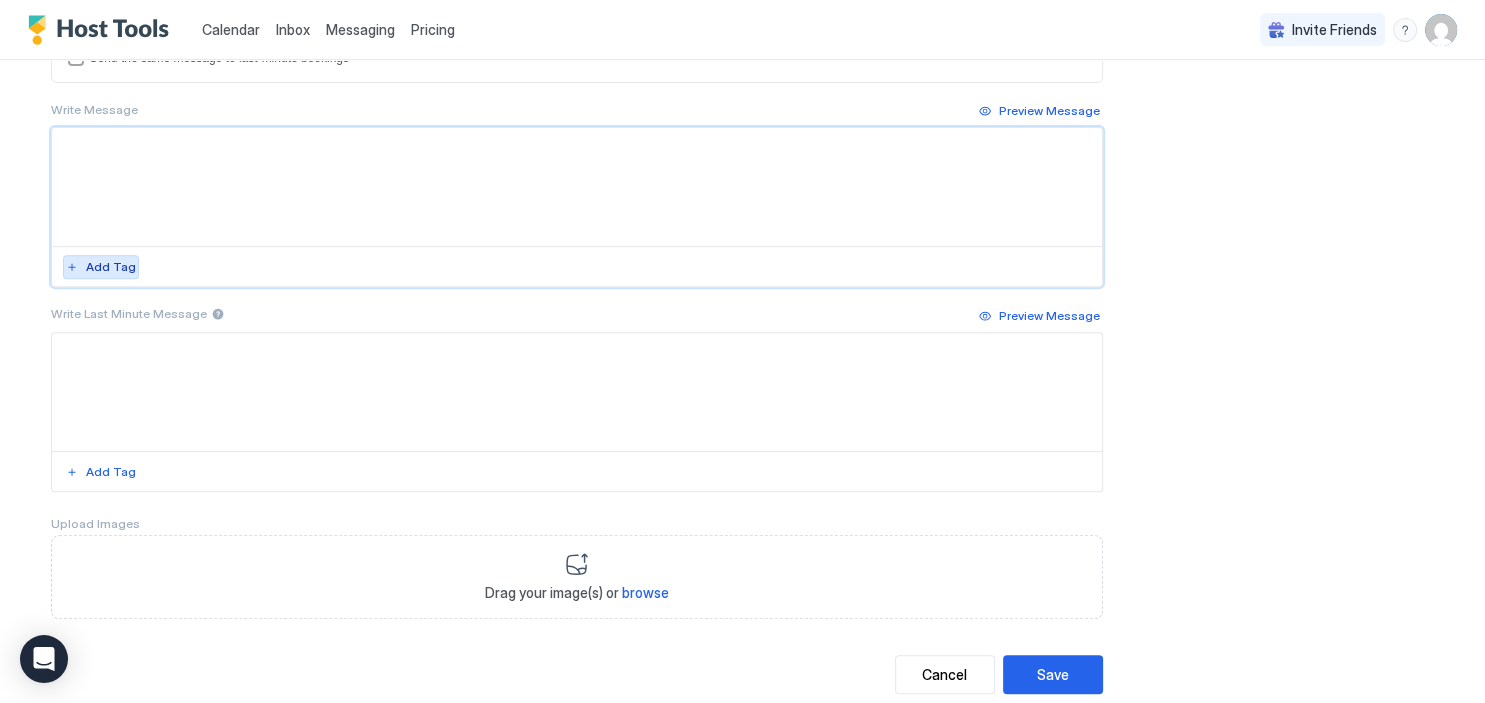 click on "Add Tag" at bounding box center (111, 267) 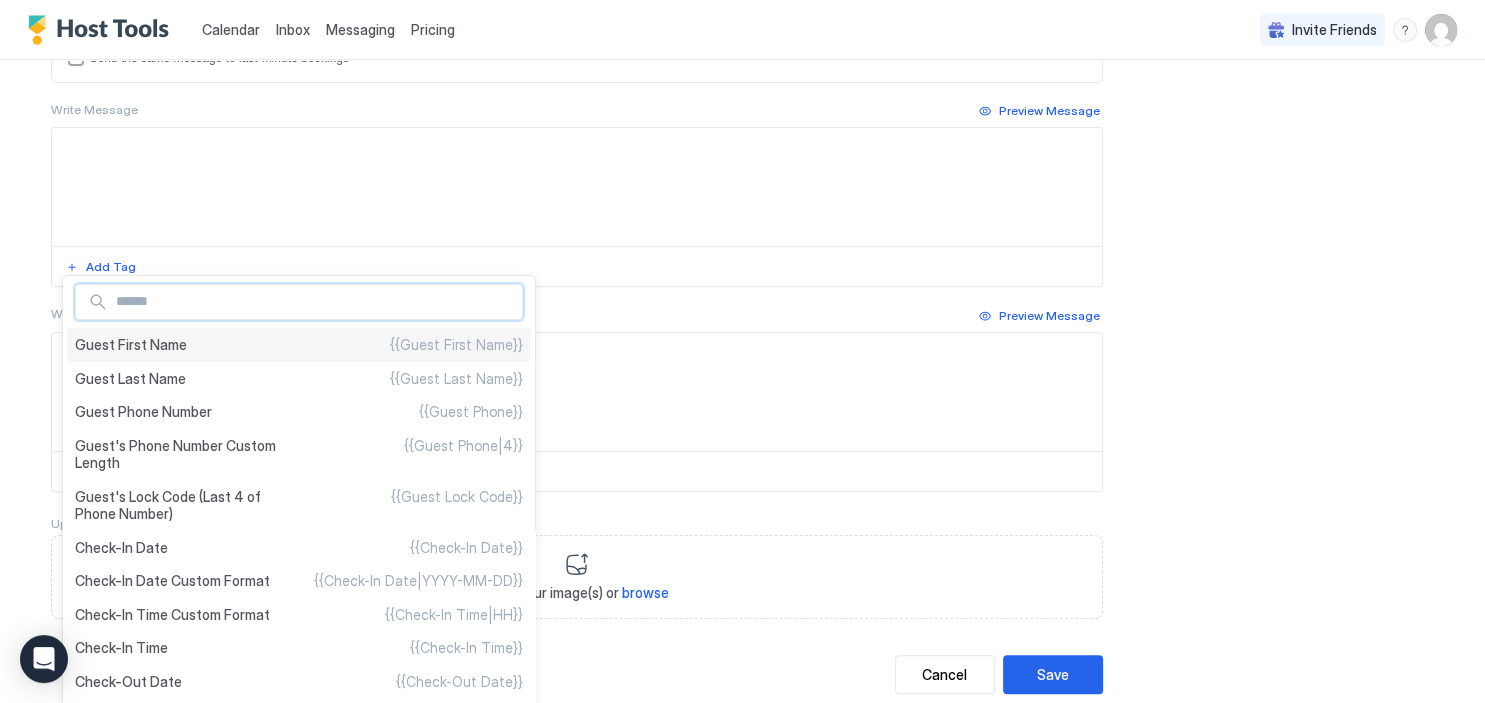 click on "Guest First Name" at bounding box center (131, 345) 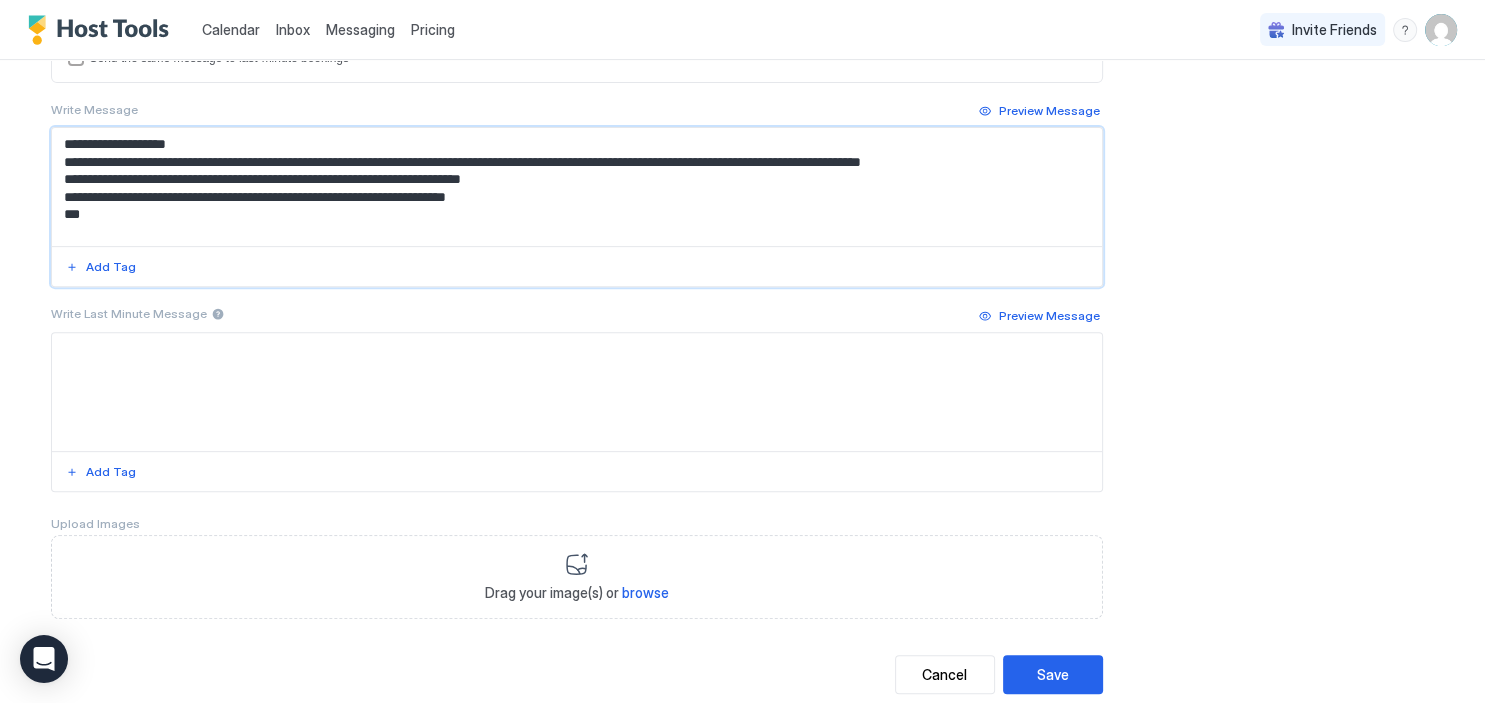 drag, startPoint x: 142, startPoint y: 195, endPoint x: 114, endPoint y: 195, distance: 28 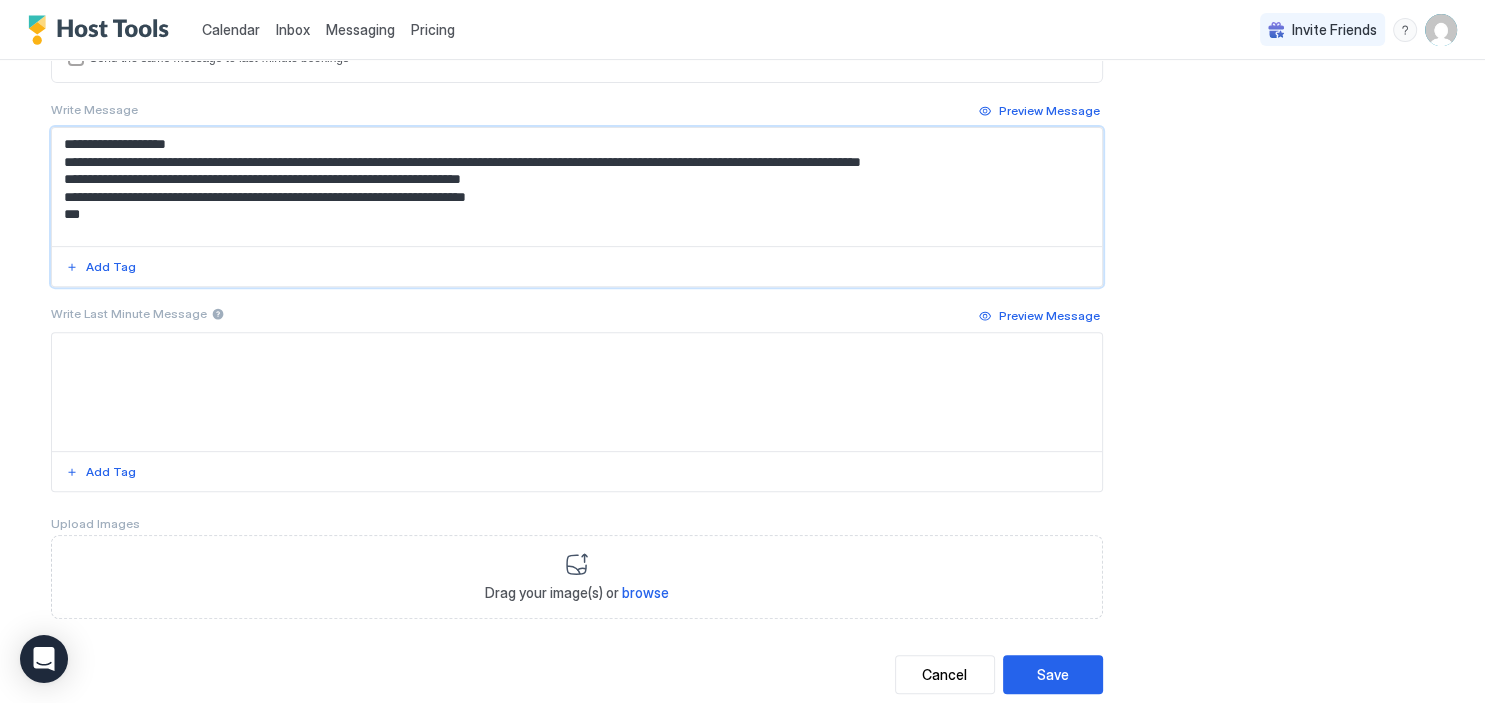 click on "**********" at bounding box center [577, 187] 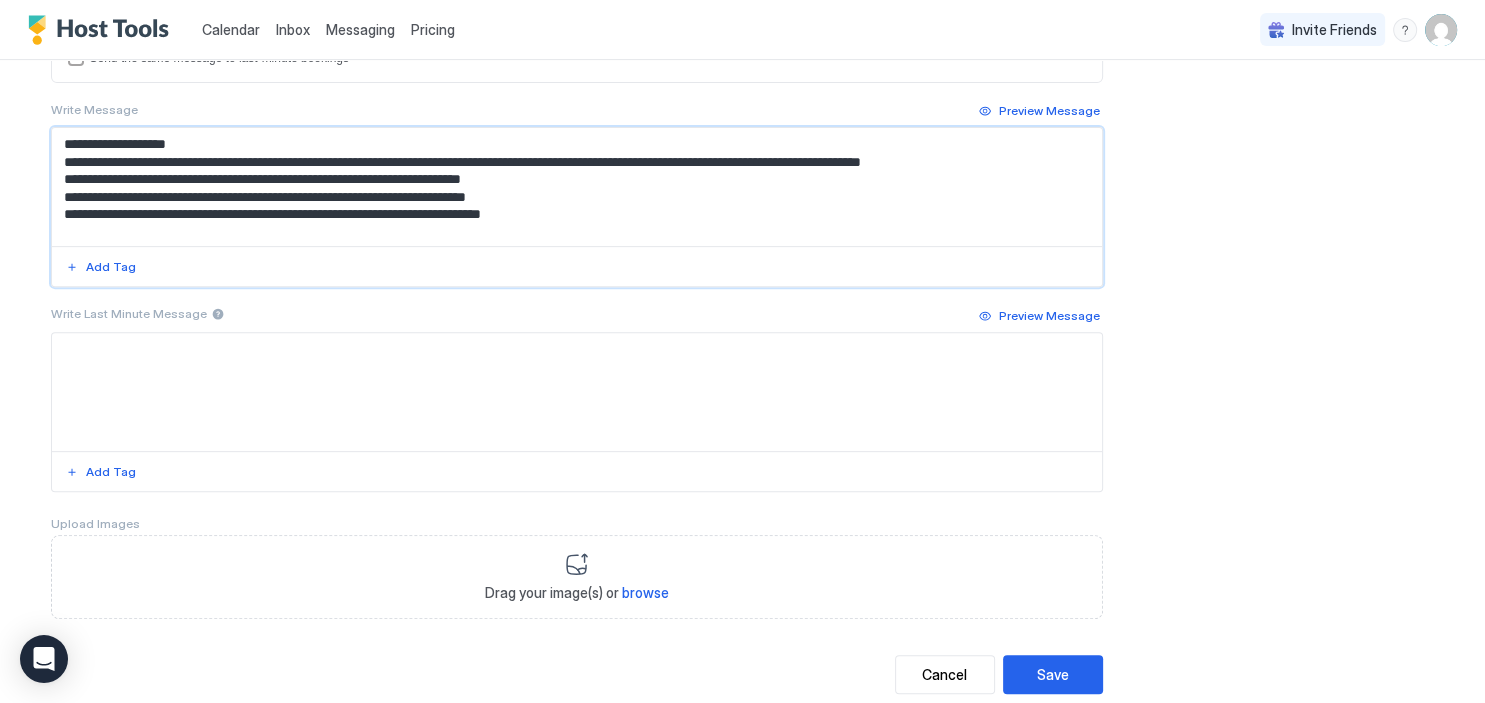 click on "**********" at bounding box center (577, 187) 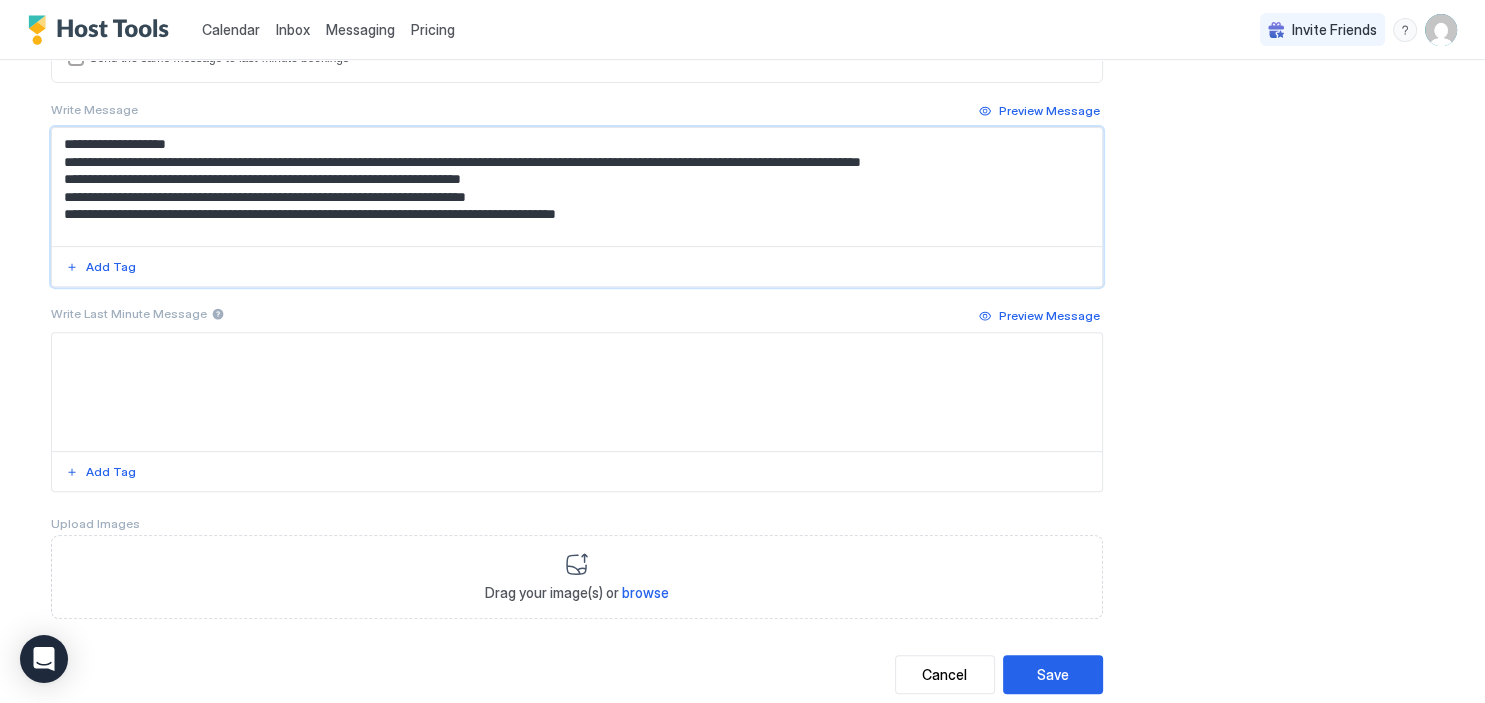click on "**********" at bounding box center (577, 187) 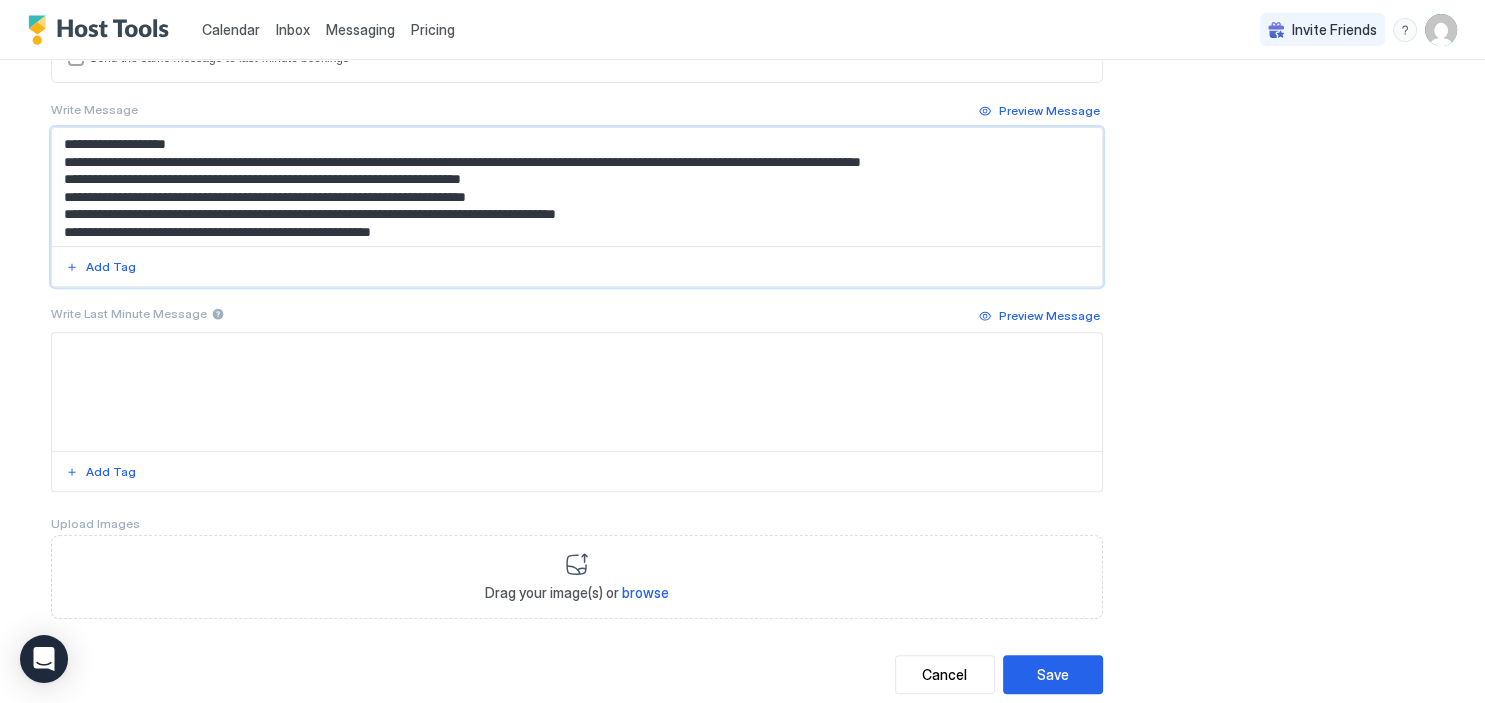 scroll, scrollTop: 2, scrollLeft: 0, axis: vertical 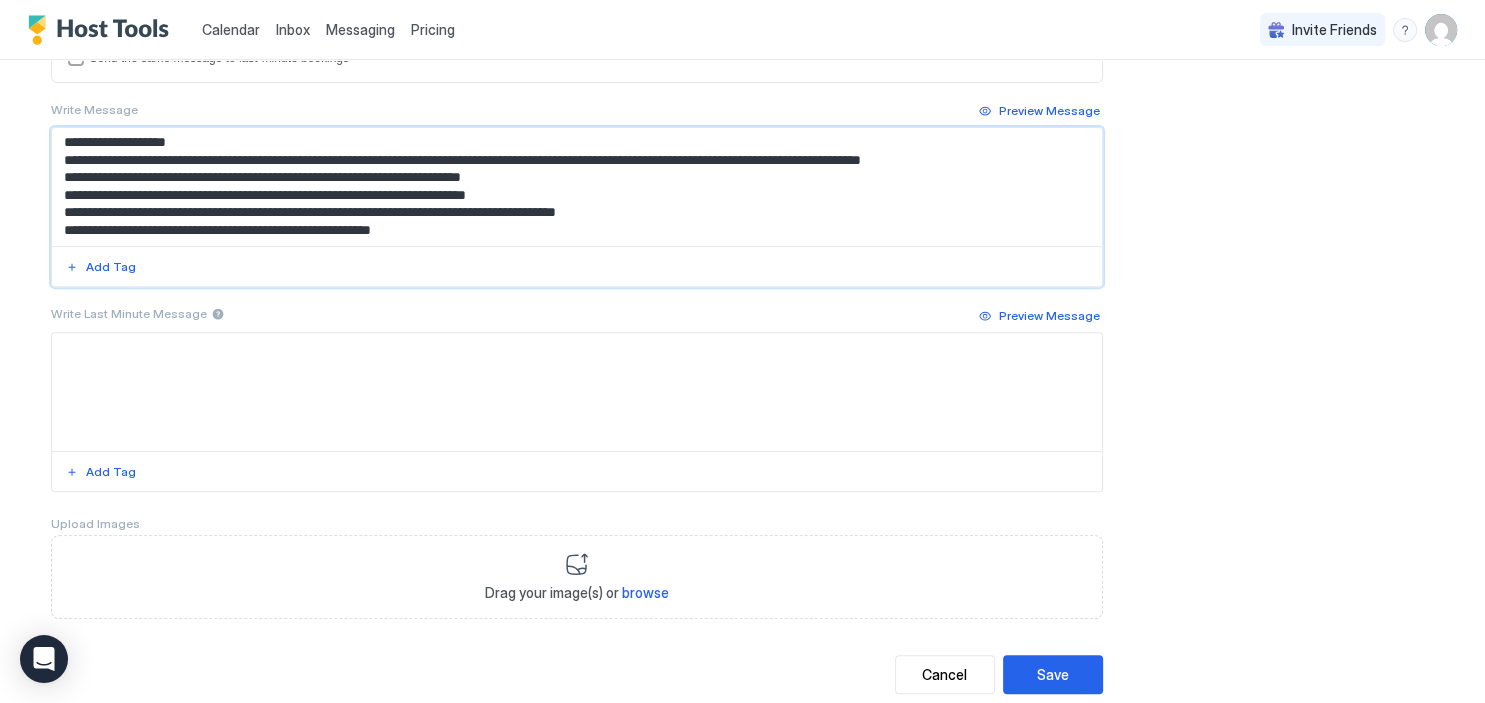 drag, startPoint x: 62, startPoint y: 159, endPoint x: 566, endPoint y: 260, distance: 514.02045 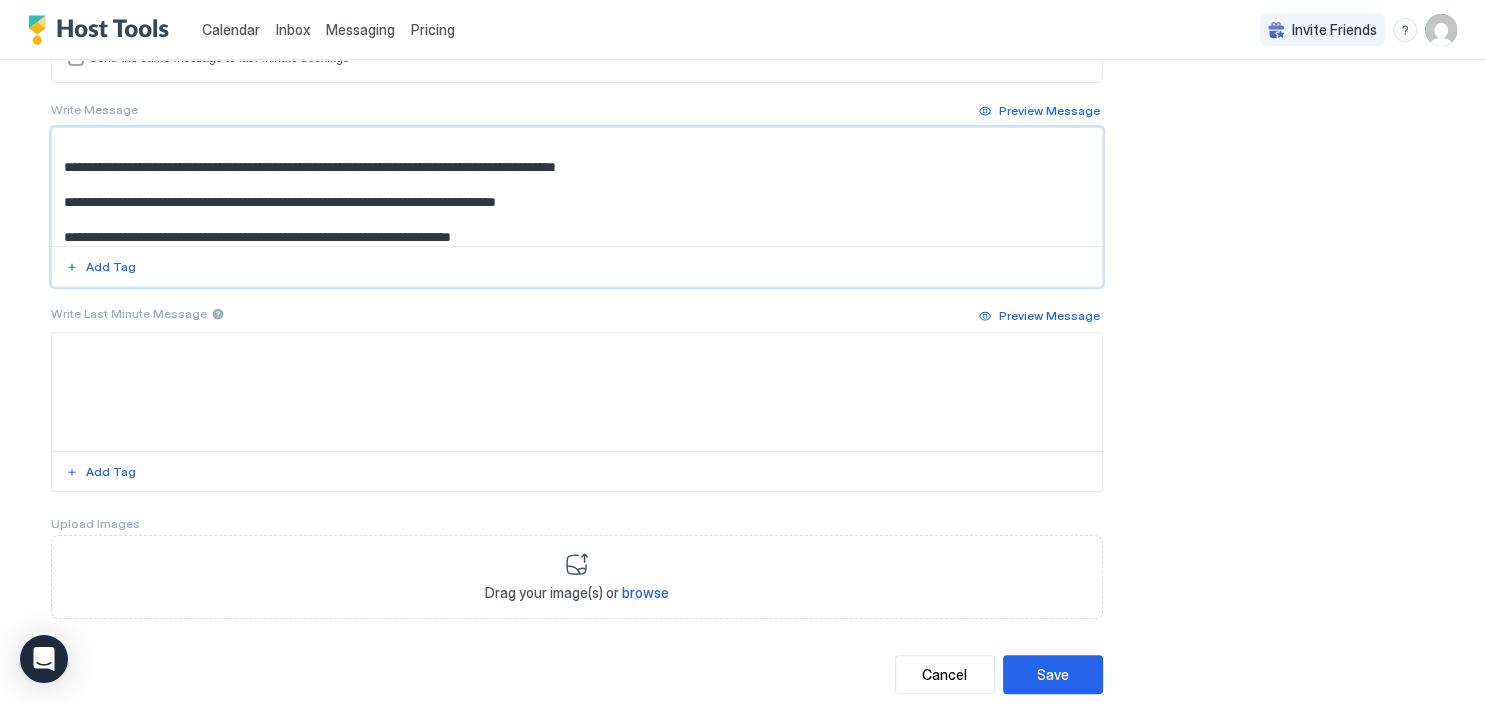 scroll, scrollTop: 580, scrollLeft: 0, axis: vertical 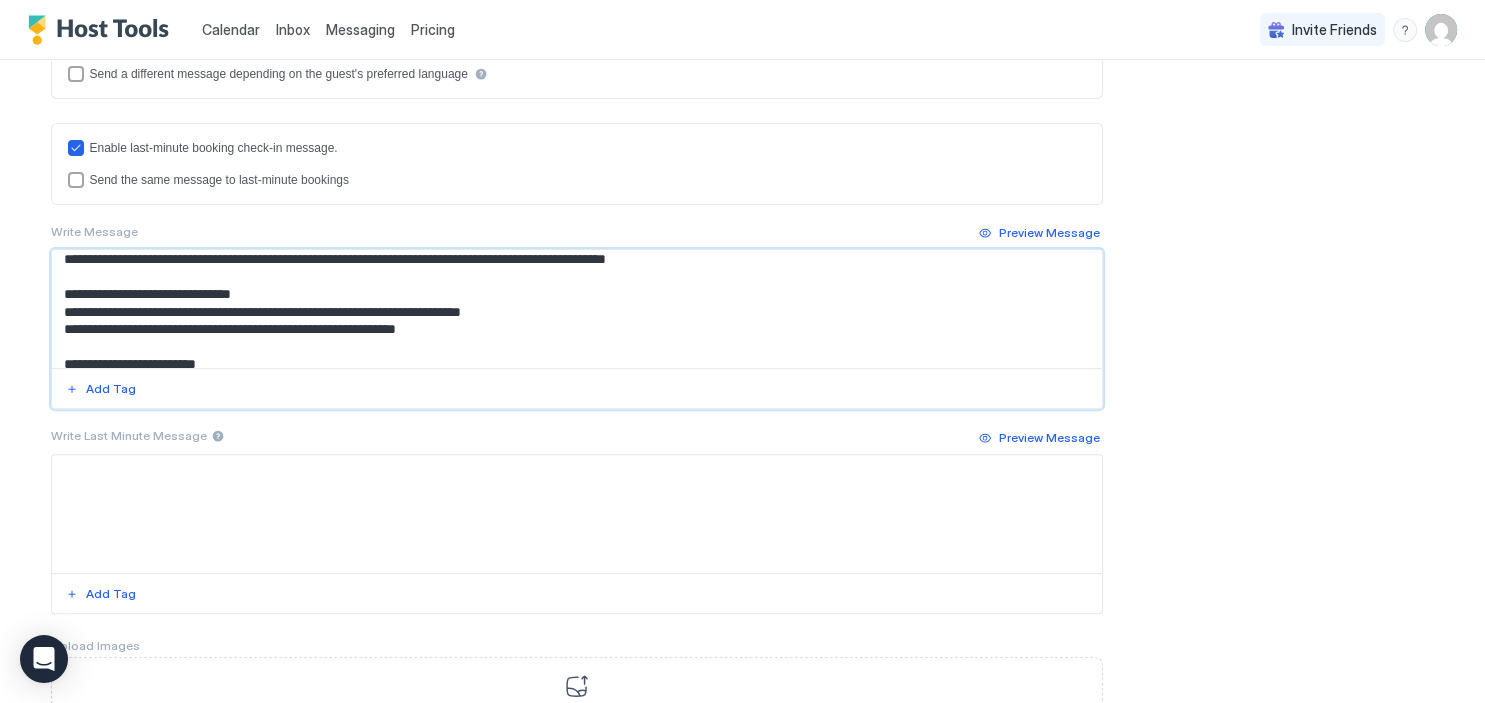 drag, startPoint x: 287, startPoint y: 308, endPoint x: 483, endPoint y: 305, distance: 196.02296 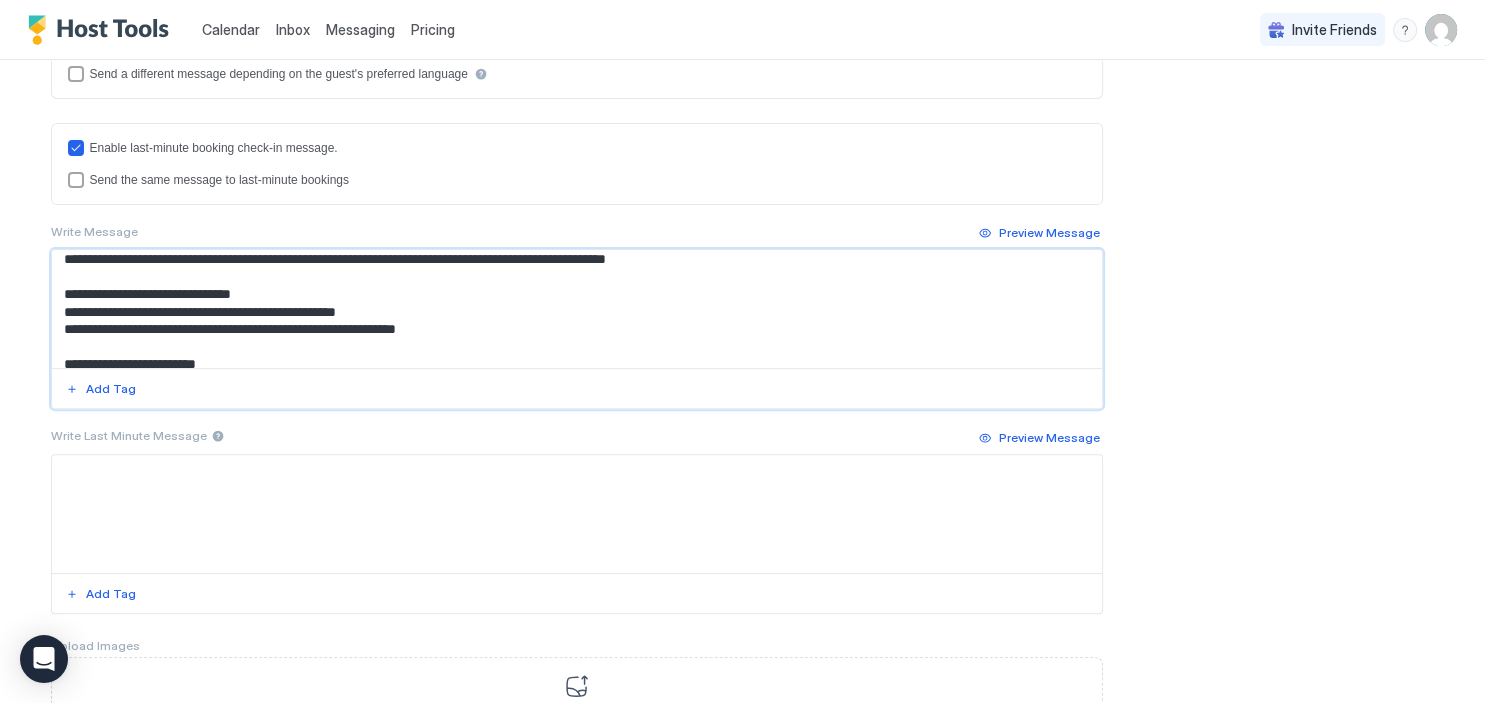 click at bounding box center (577, 309) 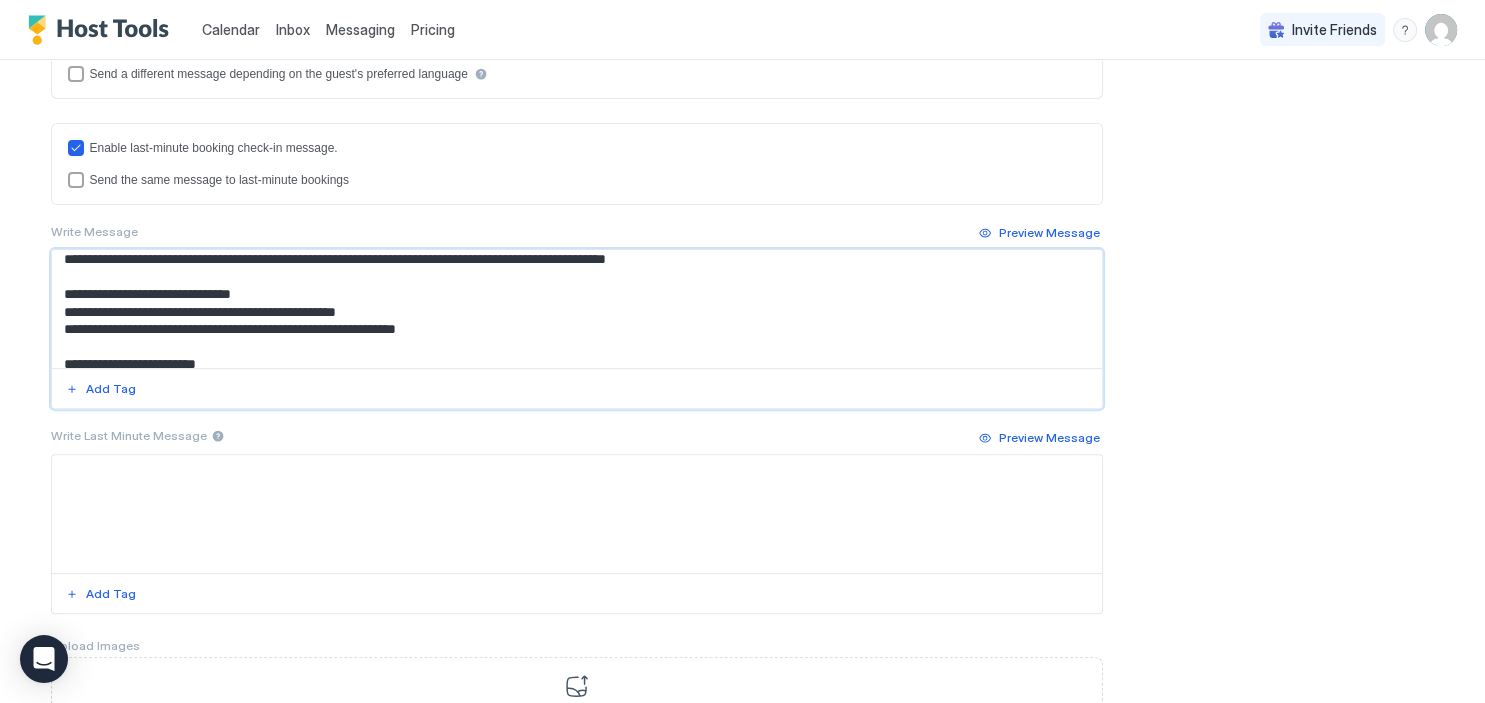 drag, startPoint x: 254, startPoint y: 292, endPoint x: 118, endPoint y: 294, distance: 136.01471 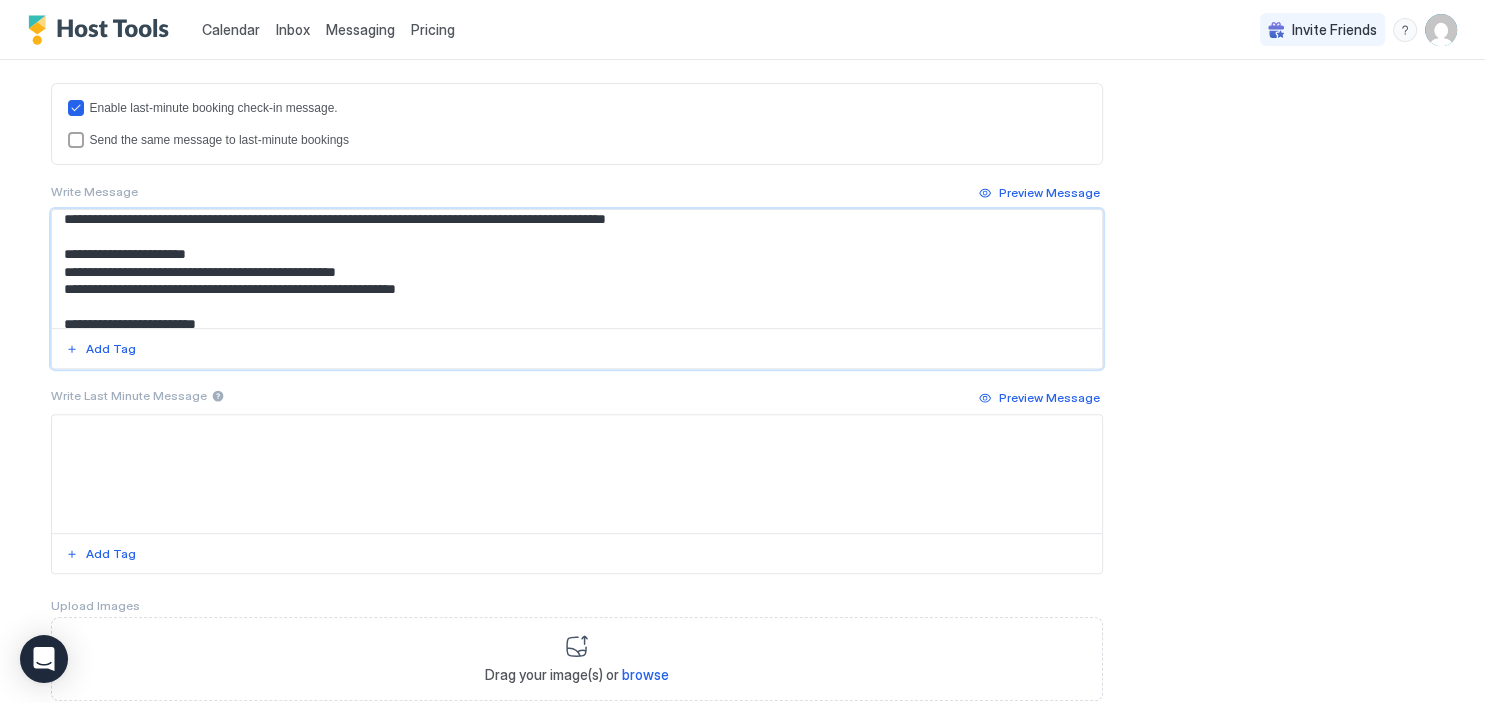 scroll, scrollTop: 597, scrollLeft: 0, axis: vertical 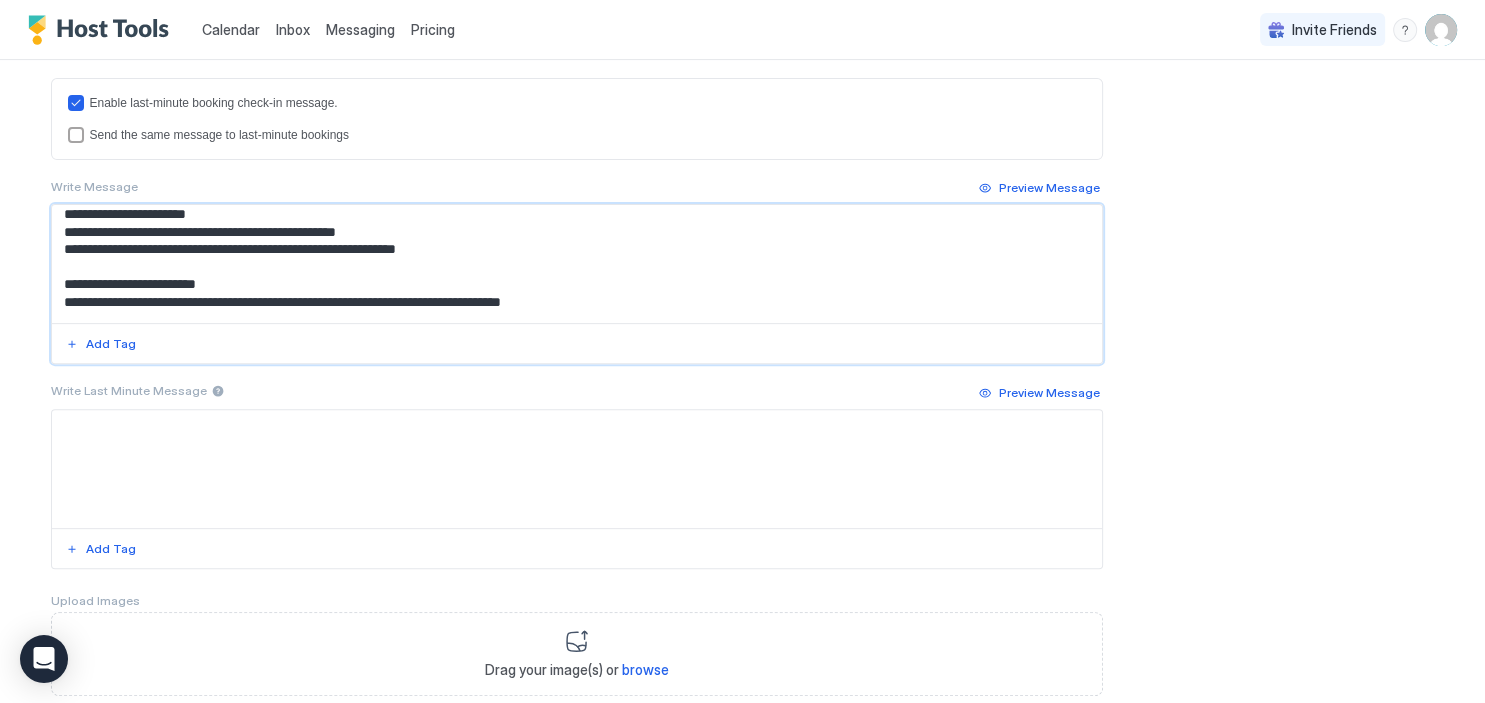 drag, startPoint x: 448, startPoint y: 247, endPoint x: 77, endPoint y: 245, distance: 371.0054 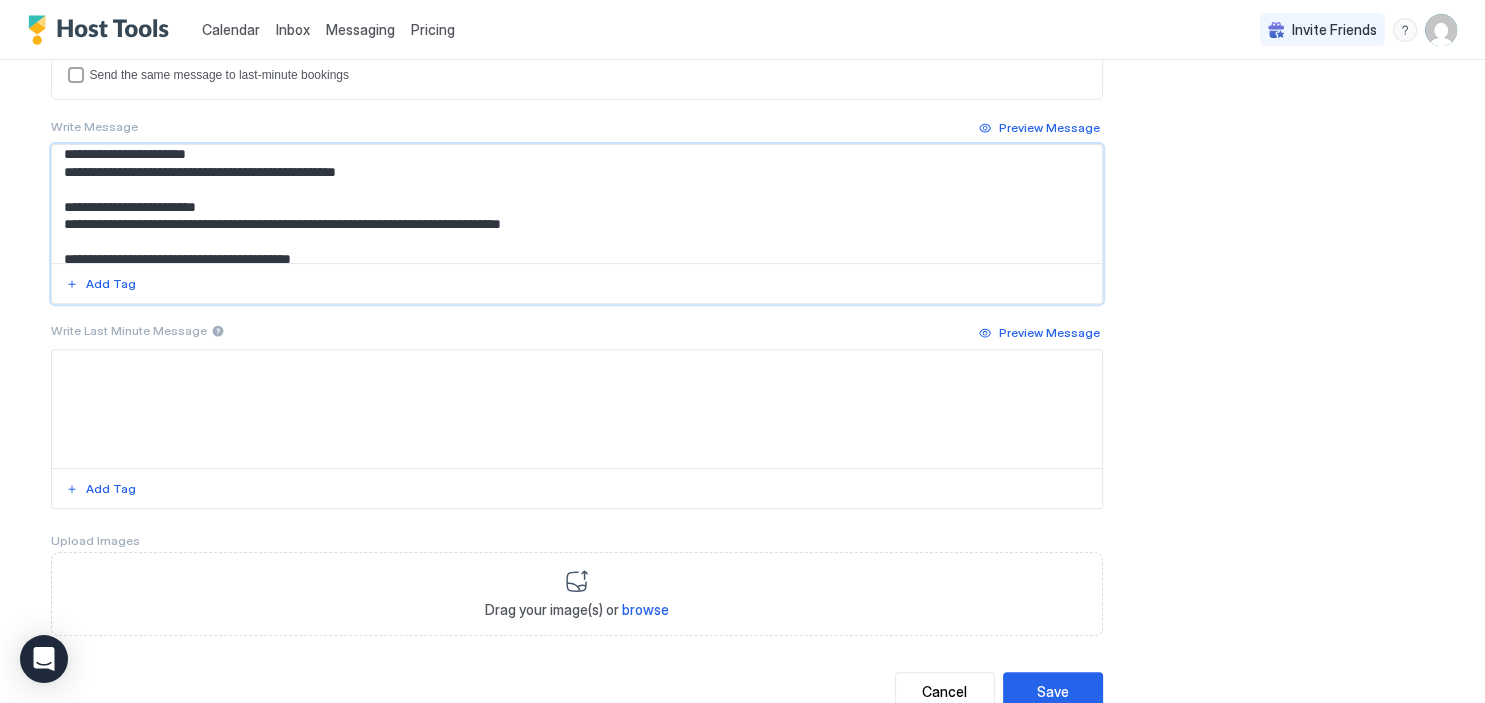 scroll, scrollTop: 659, scrollLeft: 0, axis: vertical 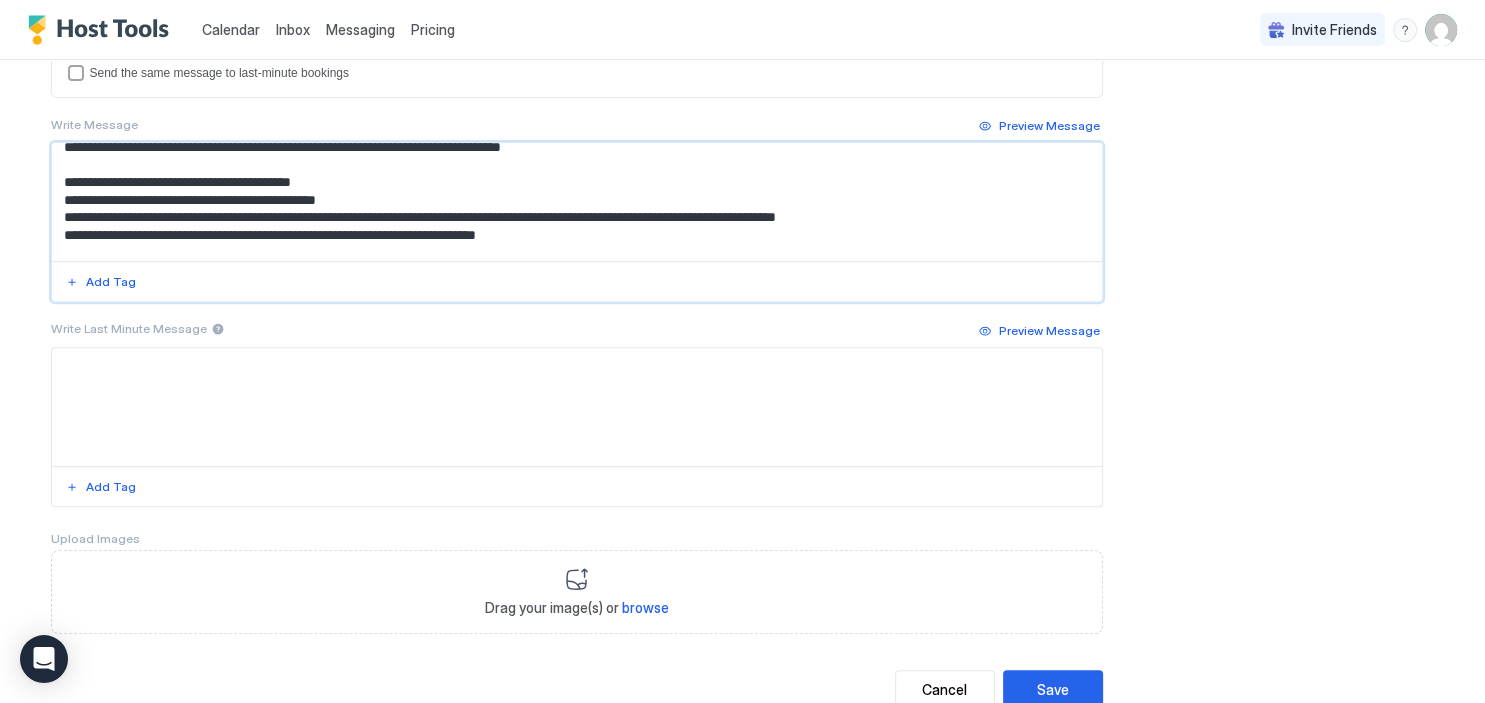 click at bounding box center (577, 202) 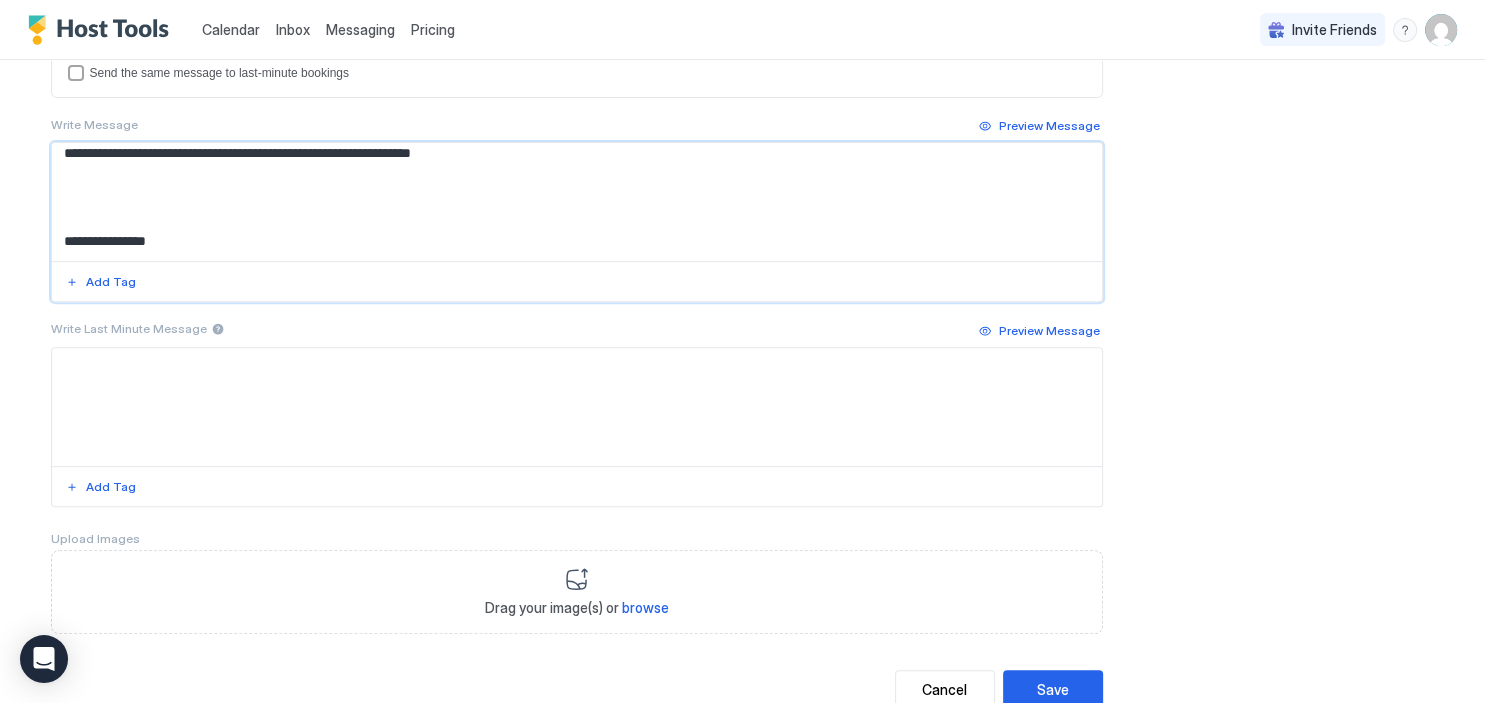 scroll, scrollTop: 425, scrollLeft: 0, axis: vertical 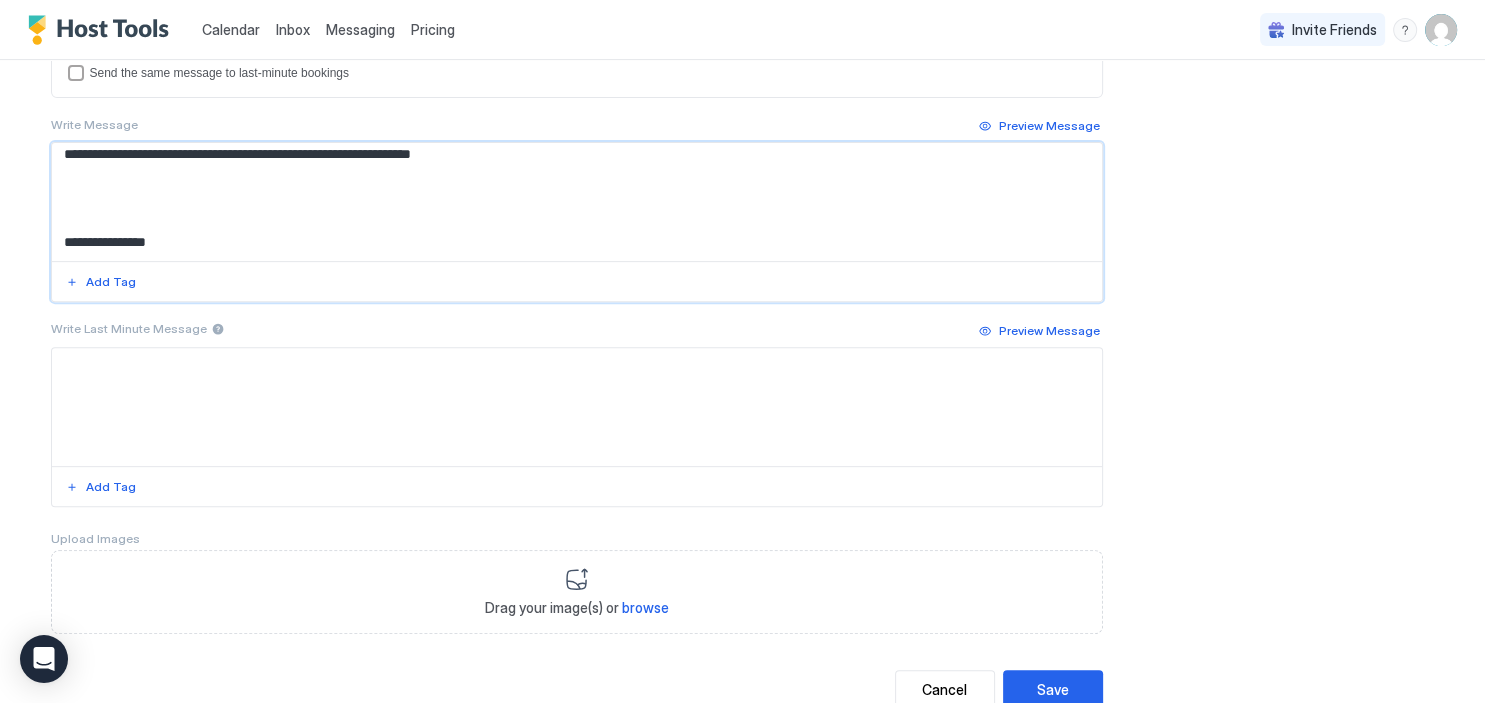 click at bounding box center (577, 202) 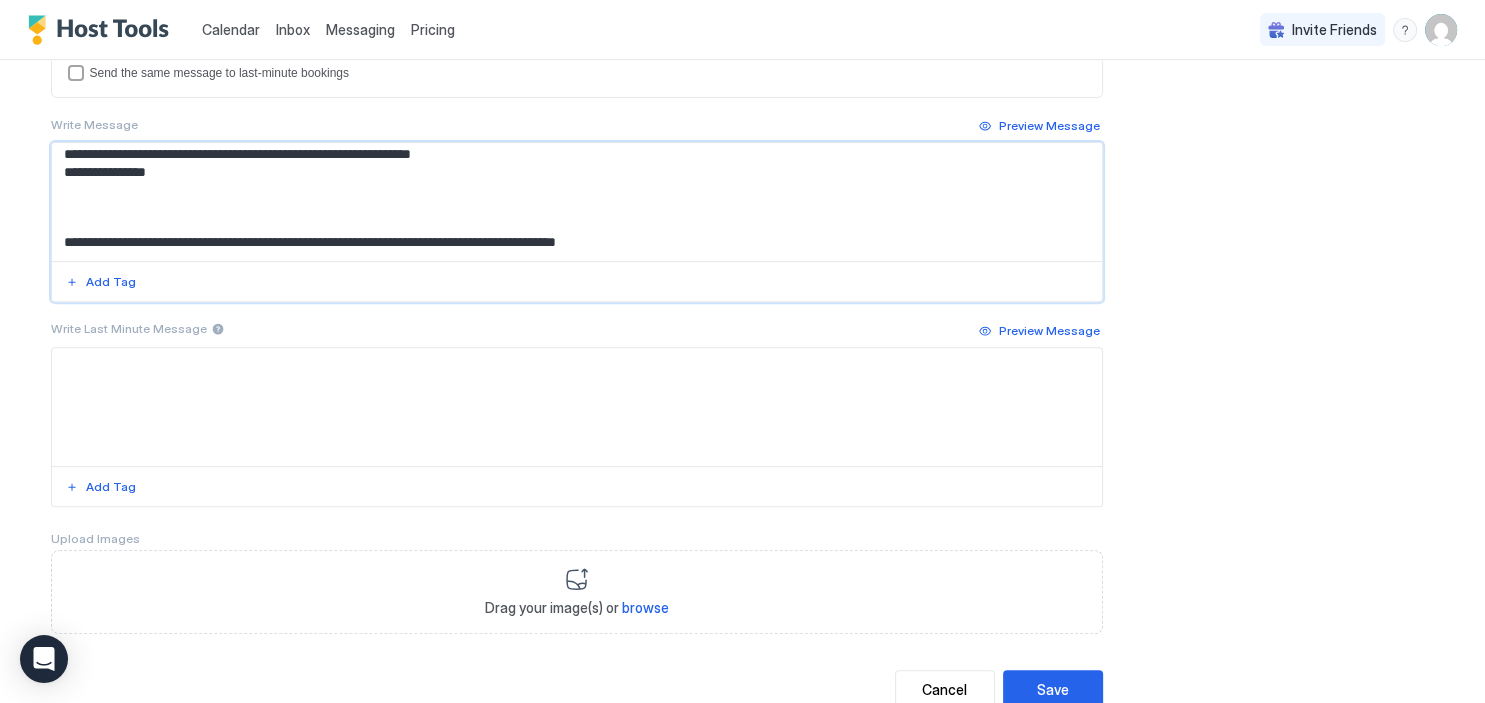 click at bounding box center (577, 202) 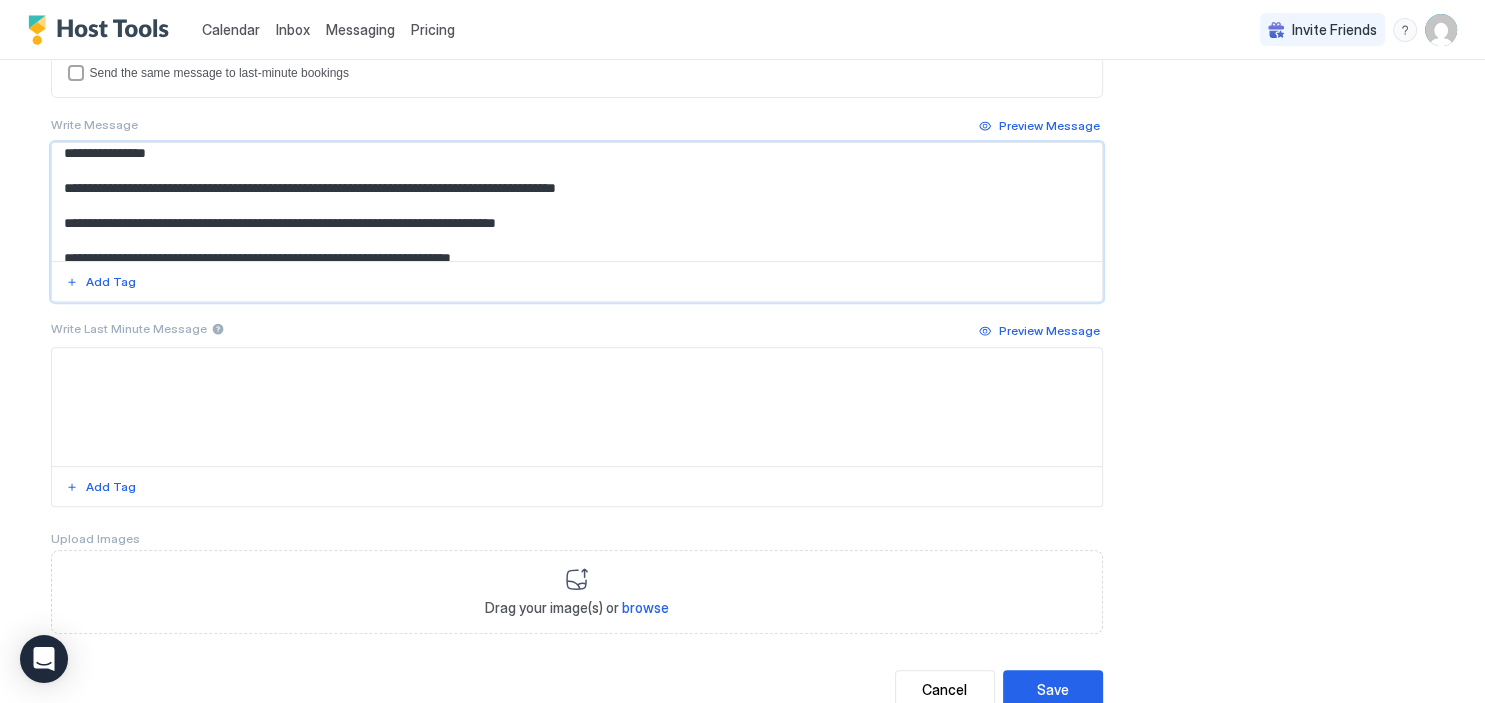 scroll, scrollTop: 457, scrollLeft: 0, axis: vertical 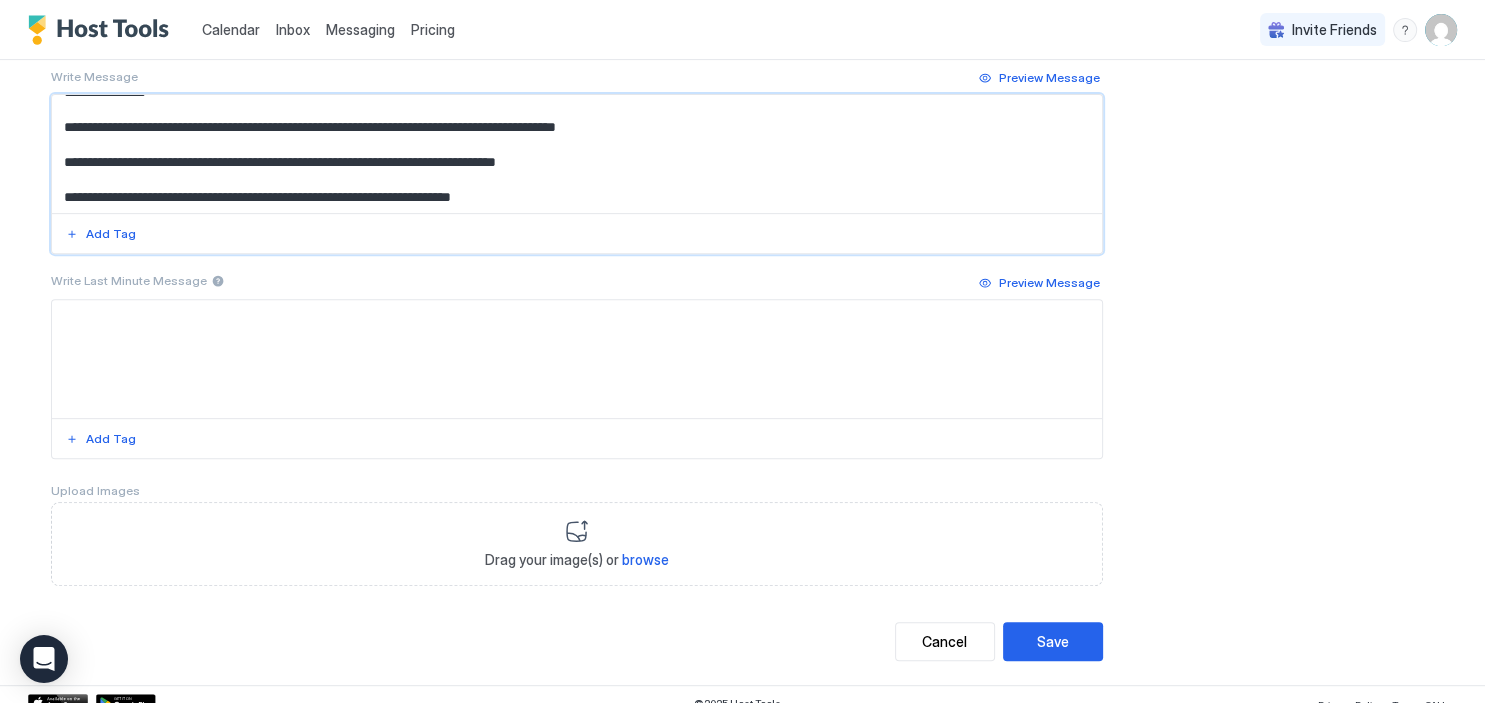 drag, startPoint x: 538, startPoint y: 195, endPoint x: 111, endPoint y: 182, distance: 427.19785 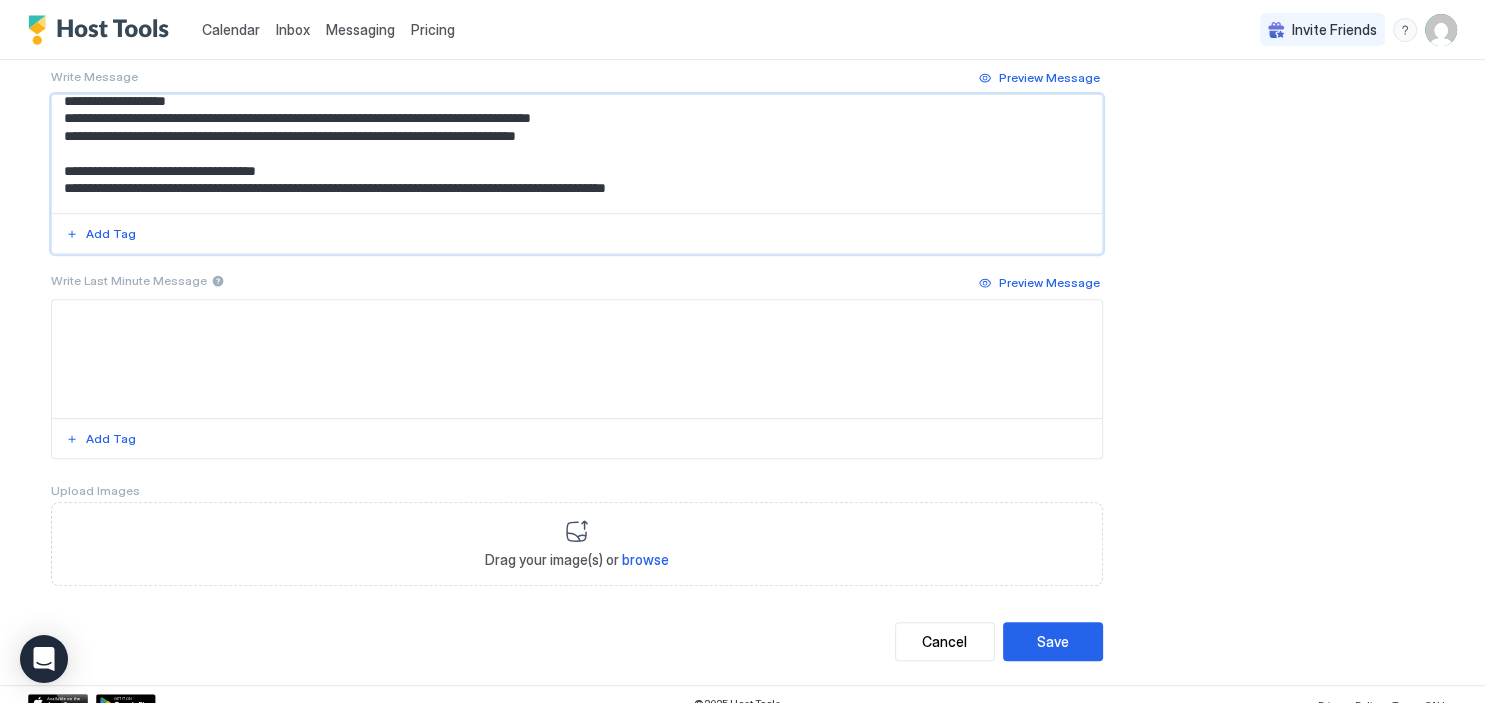 scroll, scrollTop: 0, scrollLeft: 0, axis: both 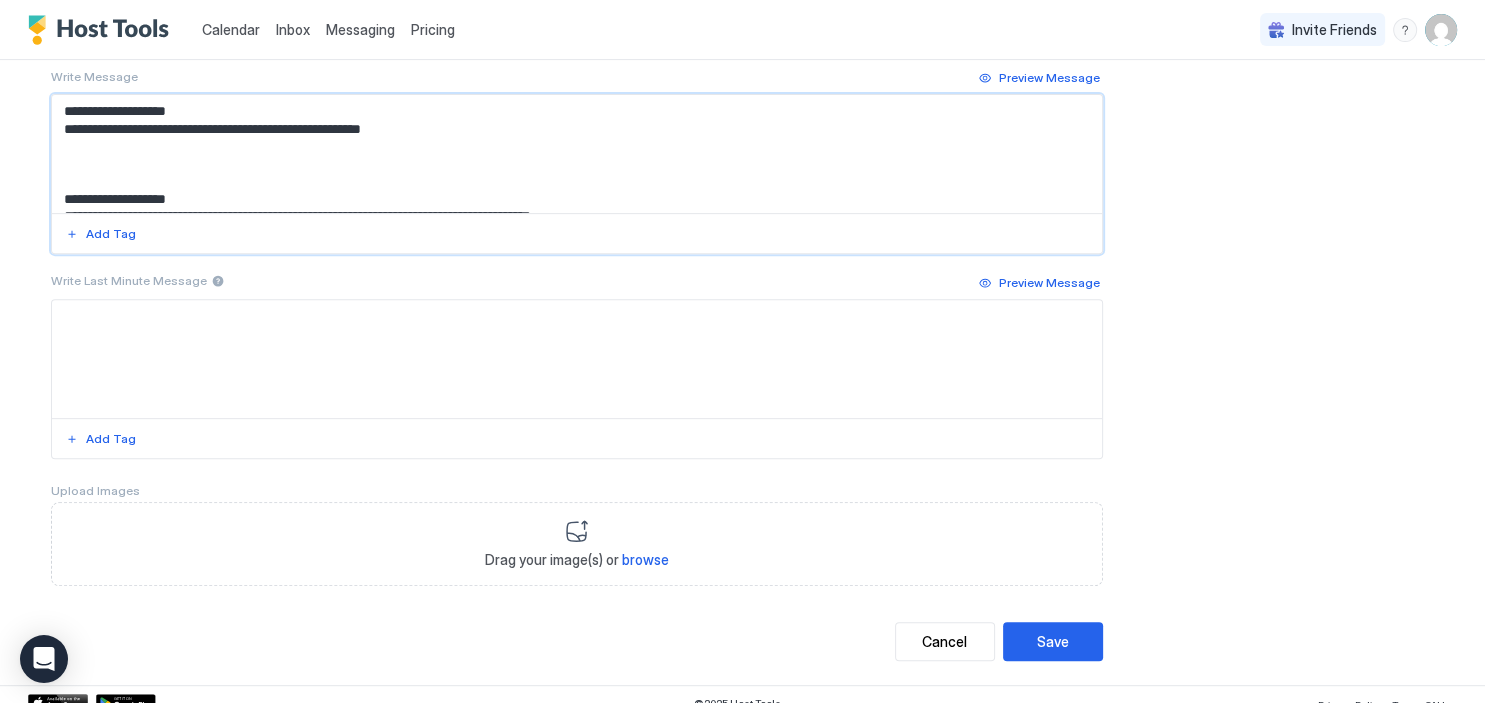 click at bounding box center (577, 154) 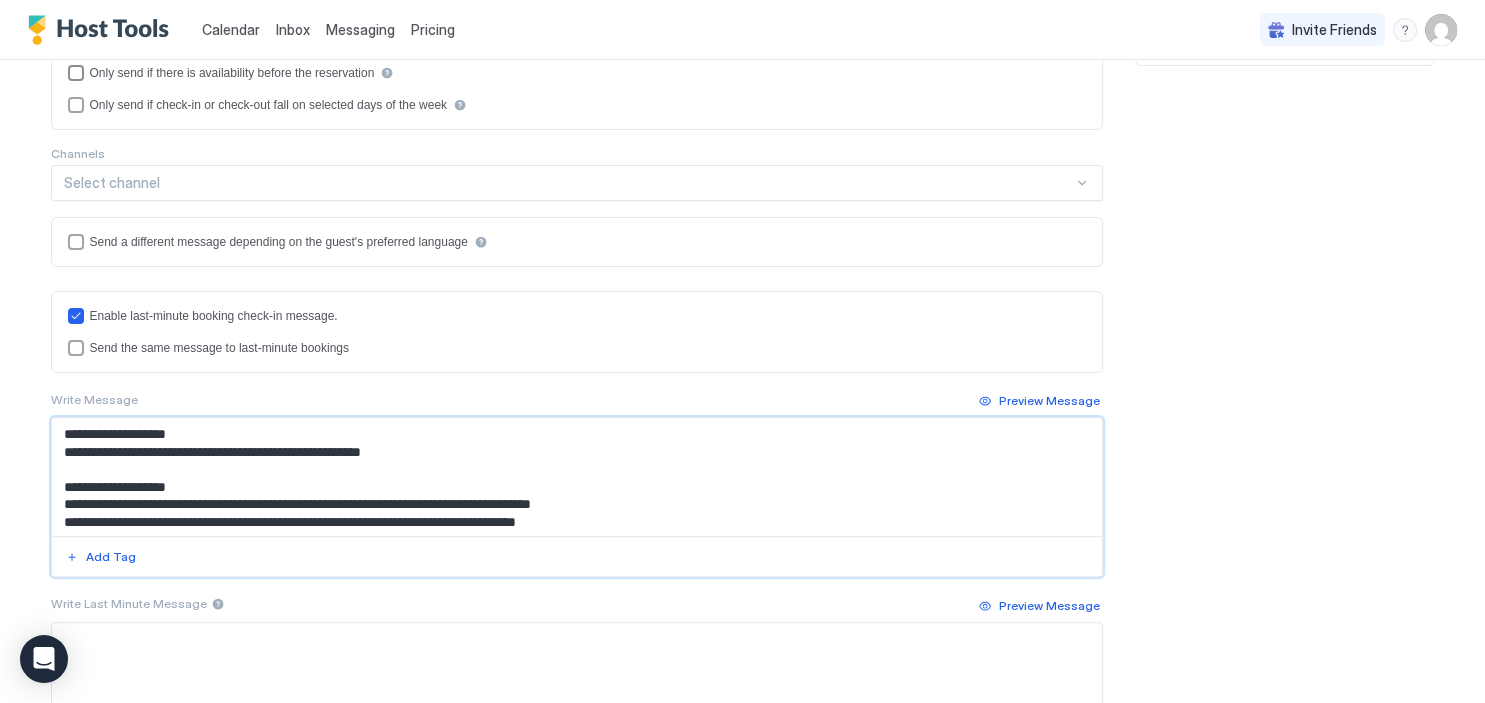 scroll, scrollTop: 392, scrollLeft: 0, axis: vertical 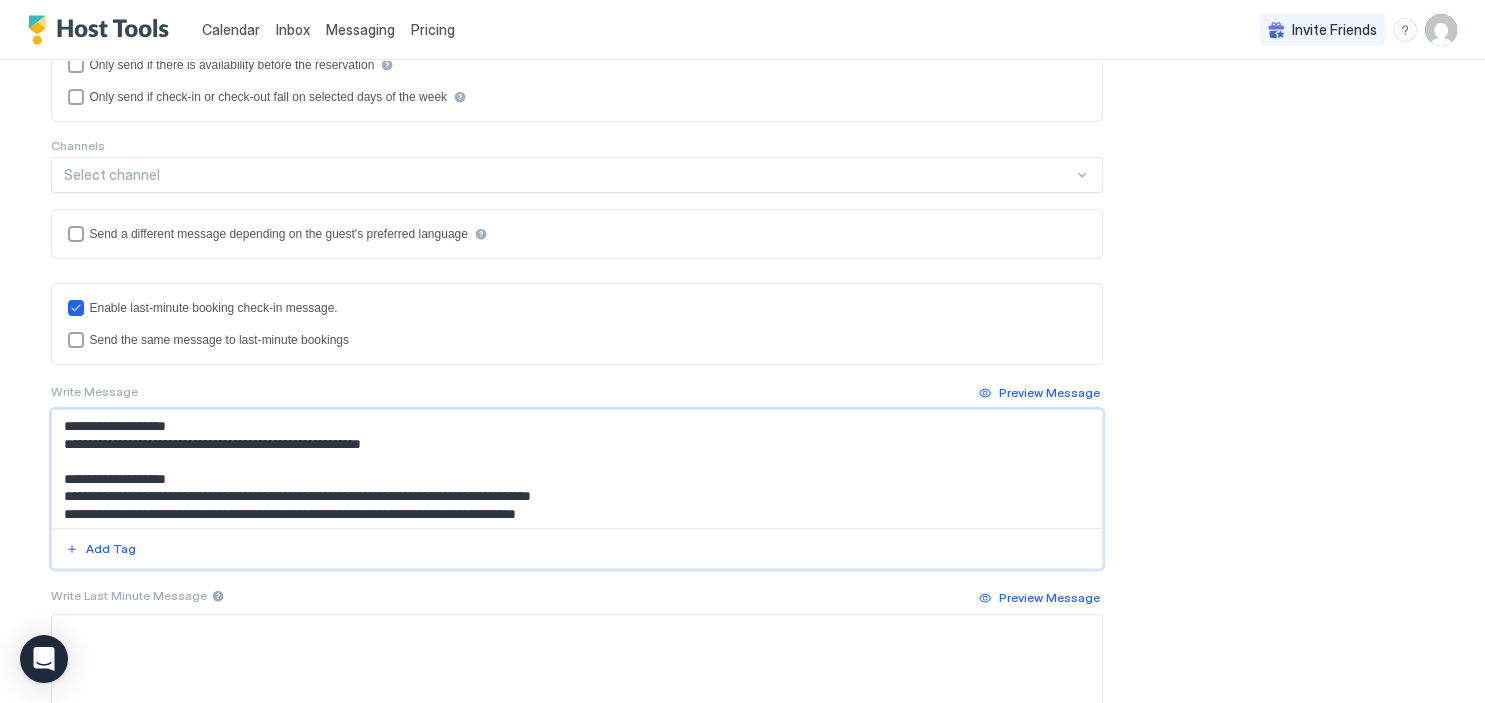 click at bounding box center (577, 469) 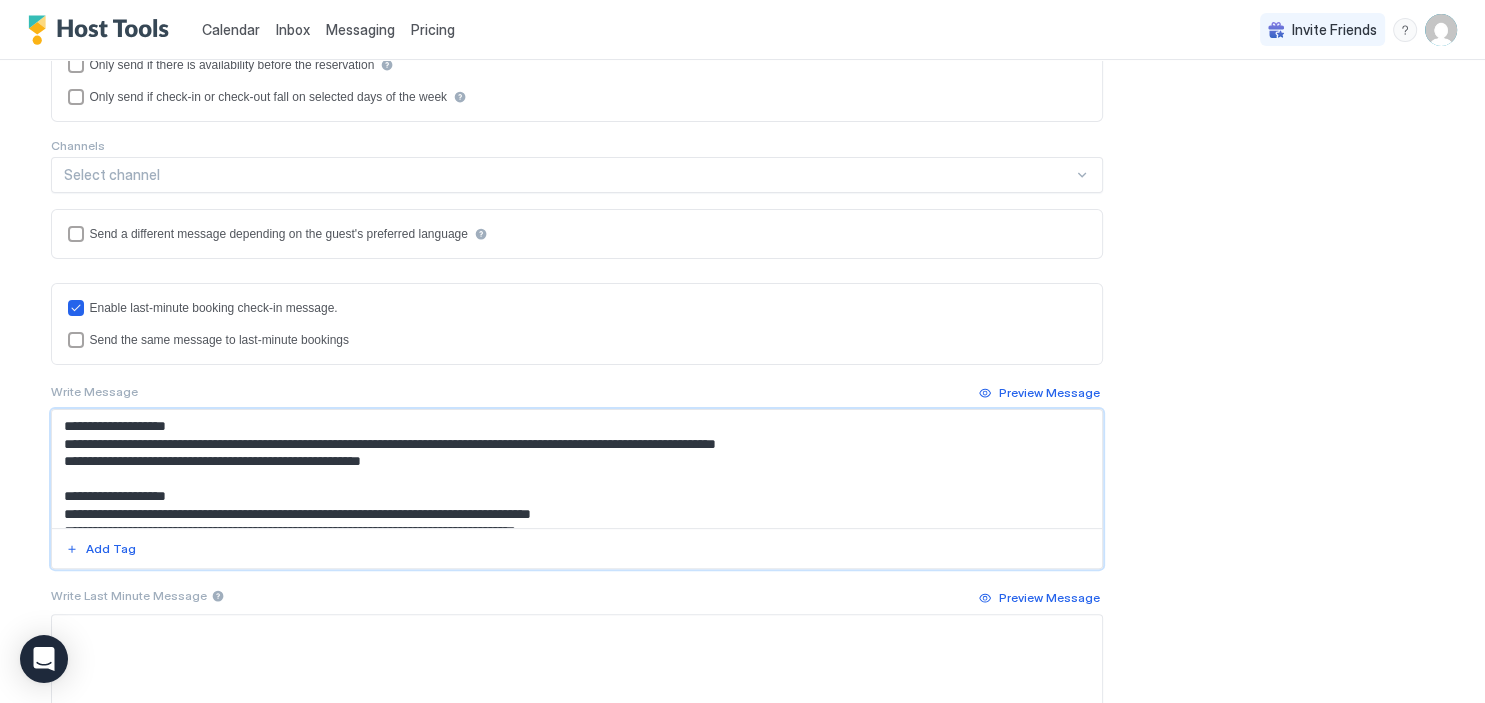 click at bounding box center (577, 469) 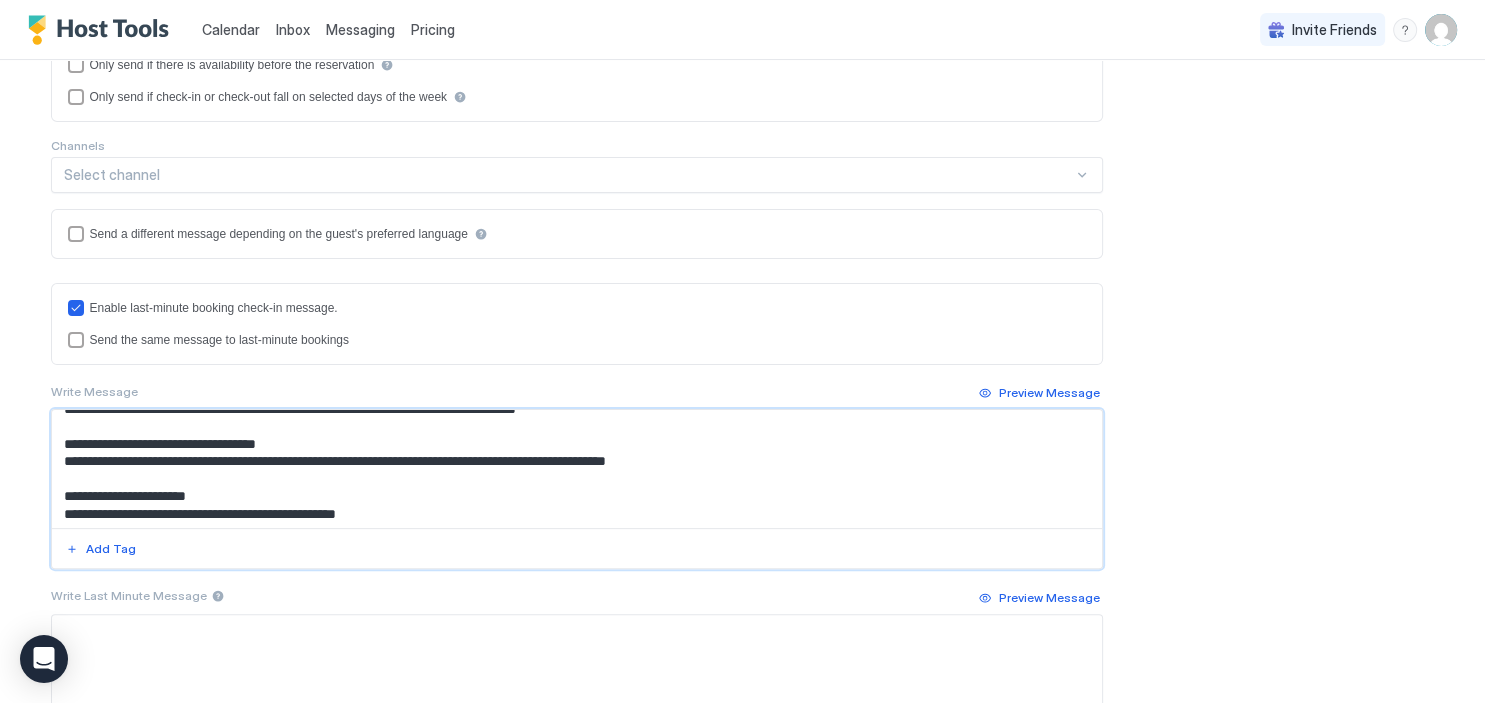 scroll, scrollTop: 144, scrollLeft: 0, axis: vertical 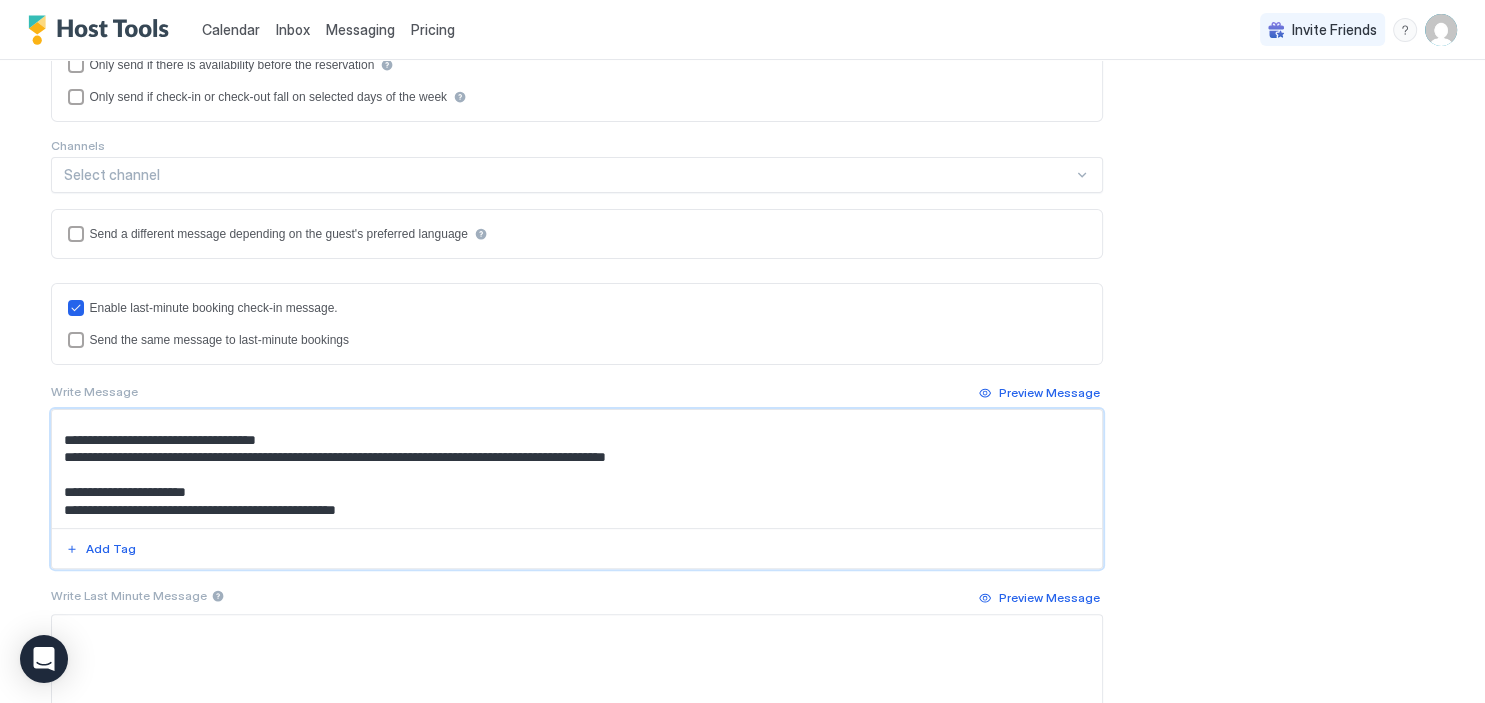 drag, startPoint x: 703, startPoint y: 455, endPoint x: 82, endPoint y: 460, distance: 621.02014 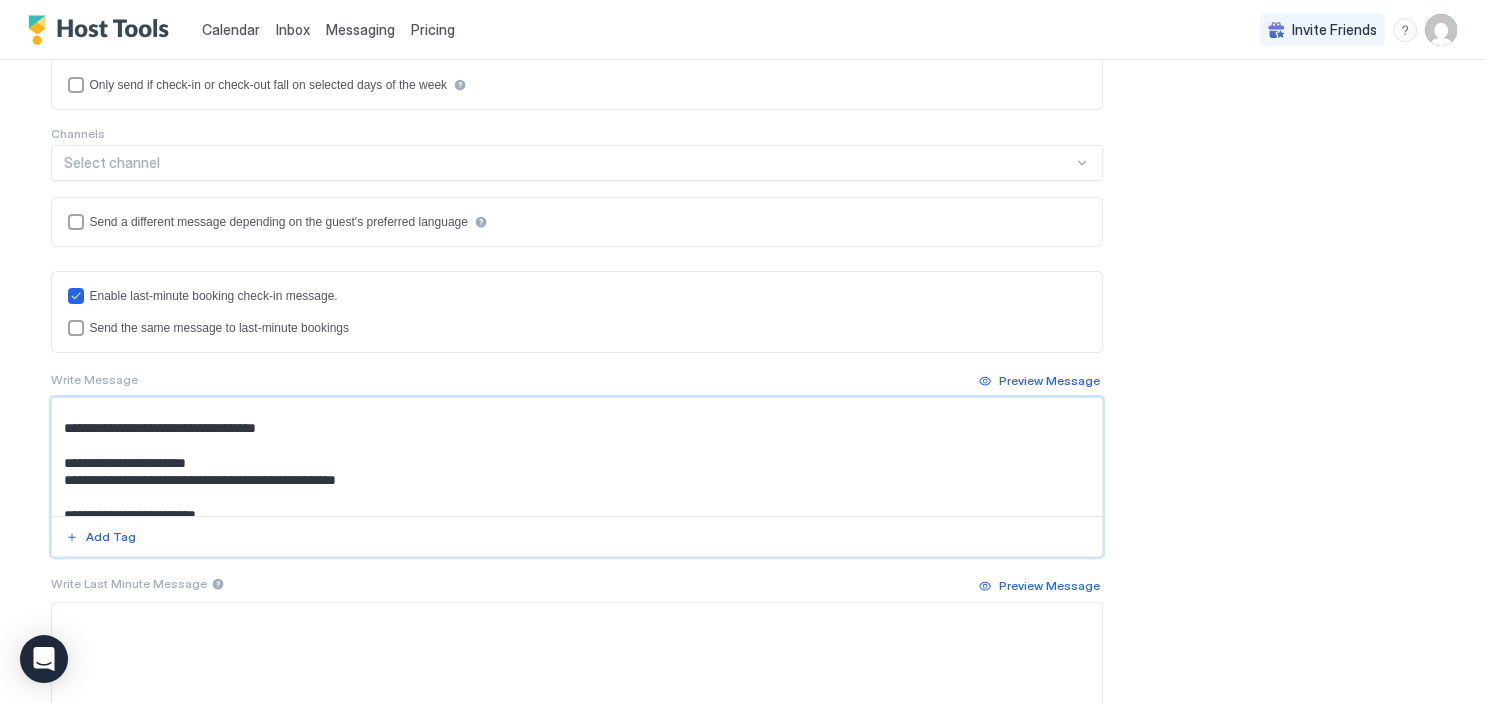 scroll, scrollTop: 407, scrollLeft: 0, axis: vertical 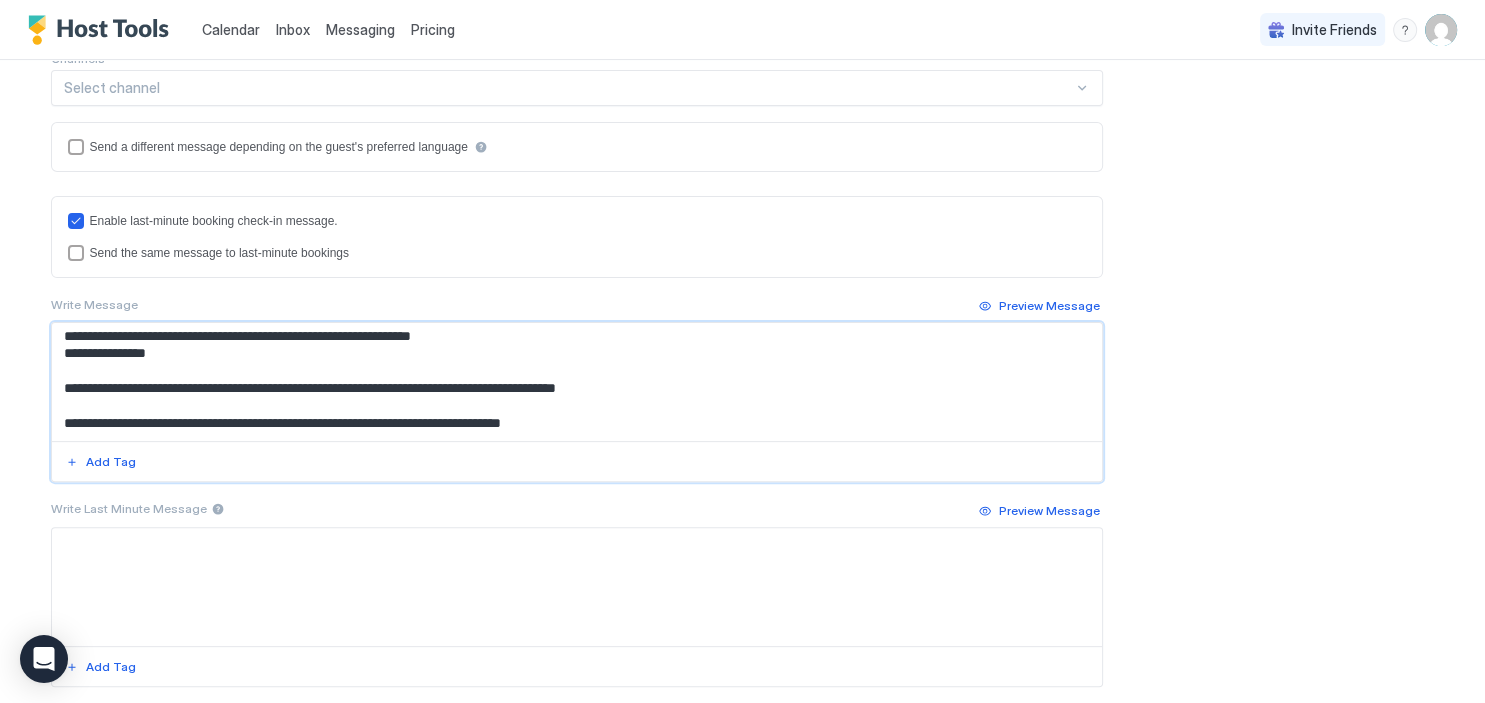 click at bounding box center [577, 382] 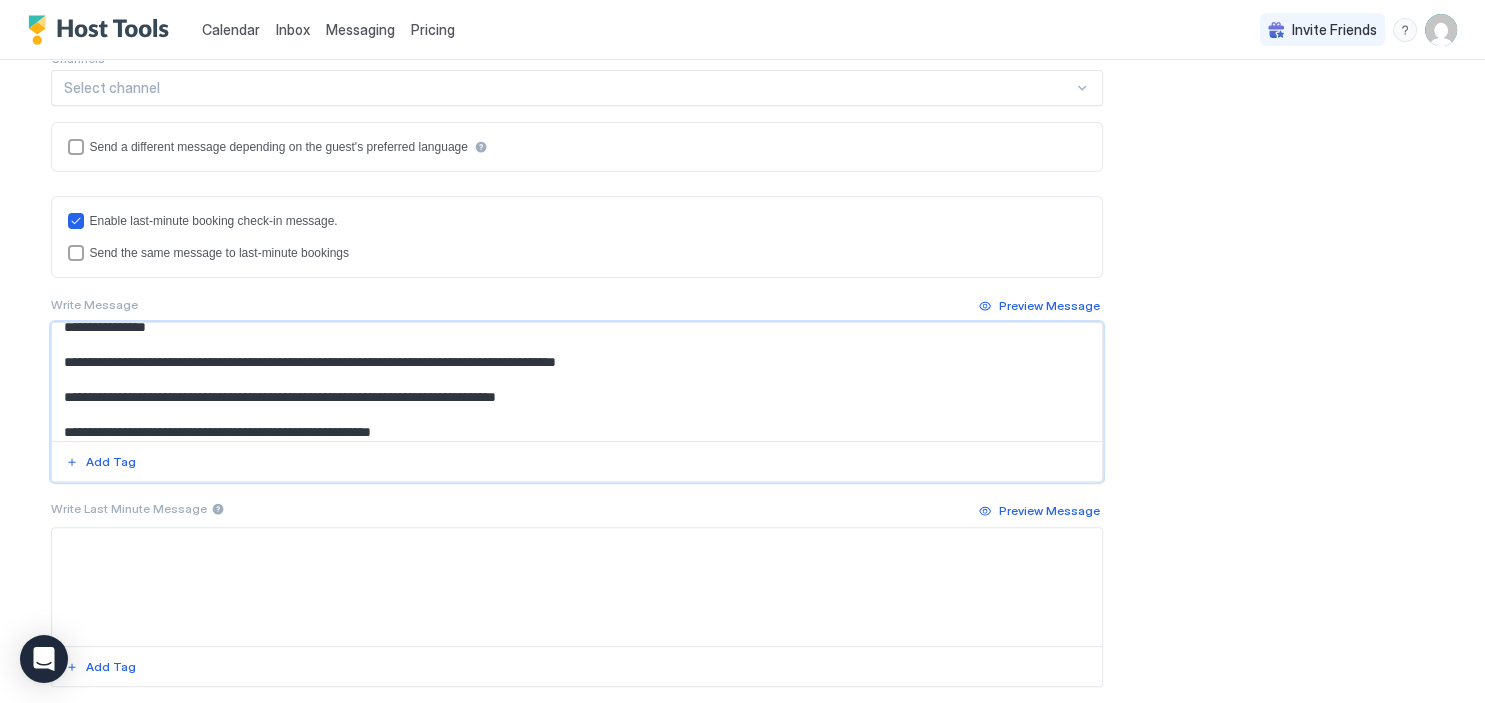 scroll, scrollTop: 0, scrollLeft: 0, axis: both 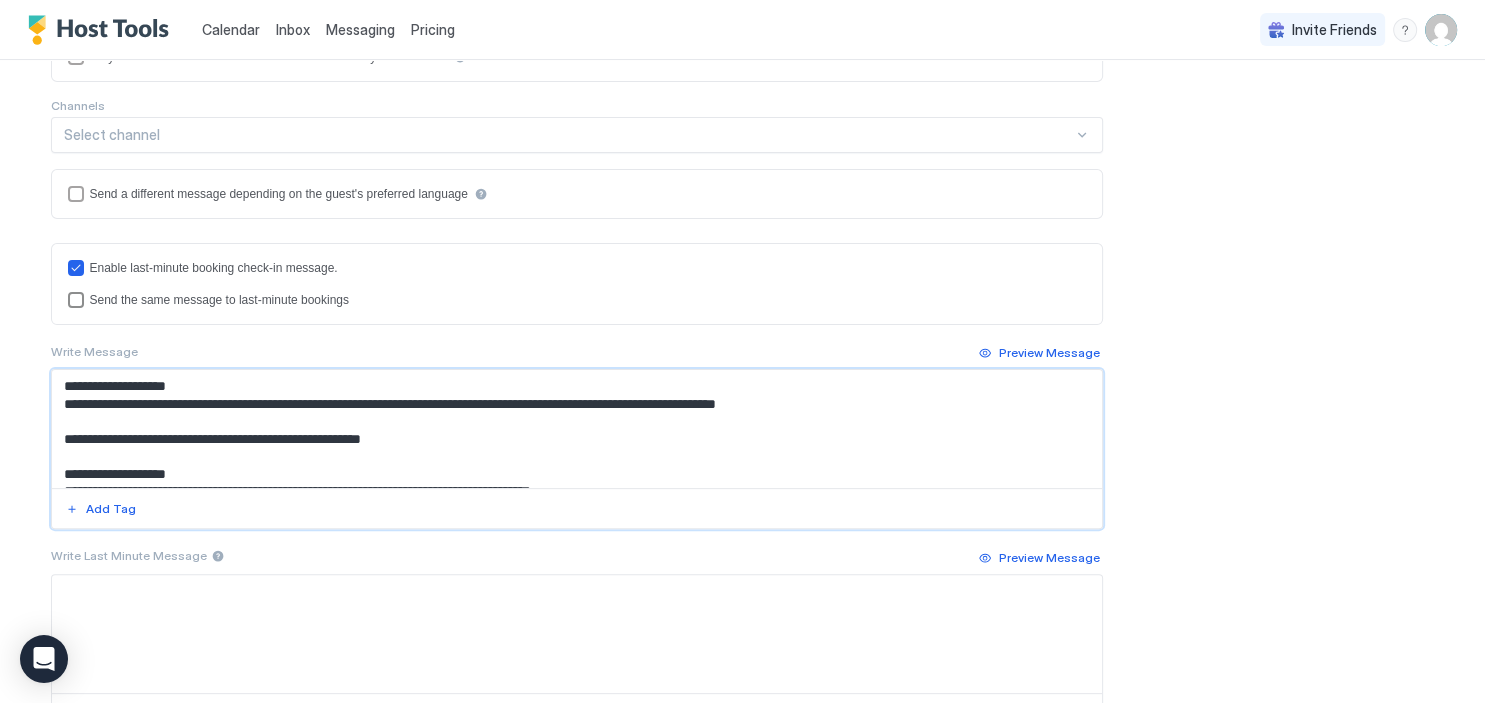 click at bounding box center (76, 300) 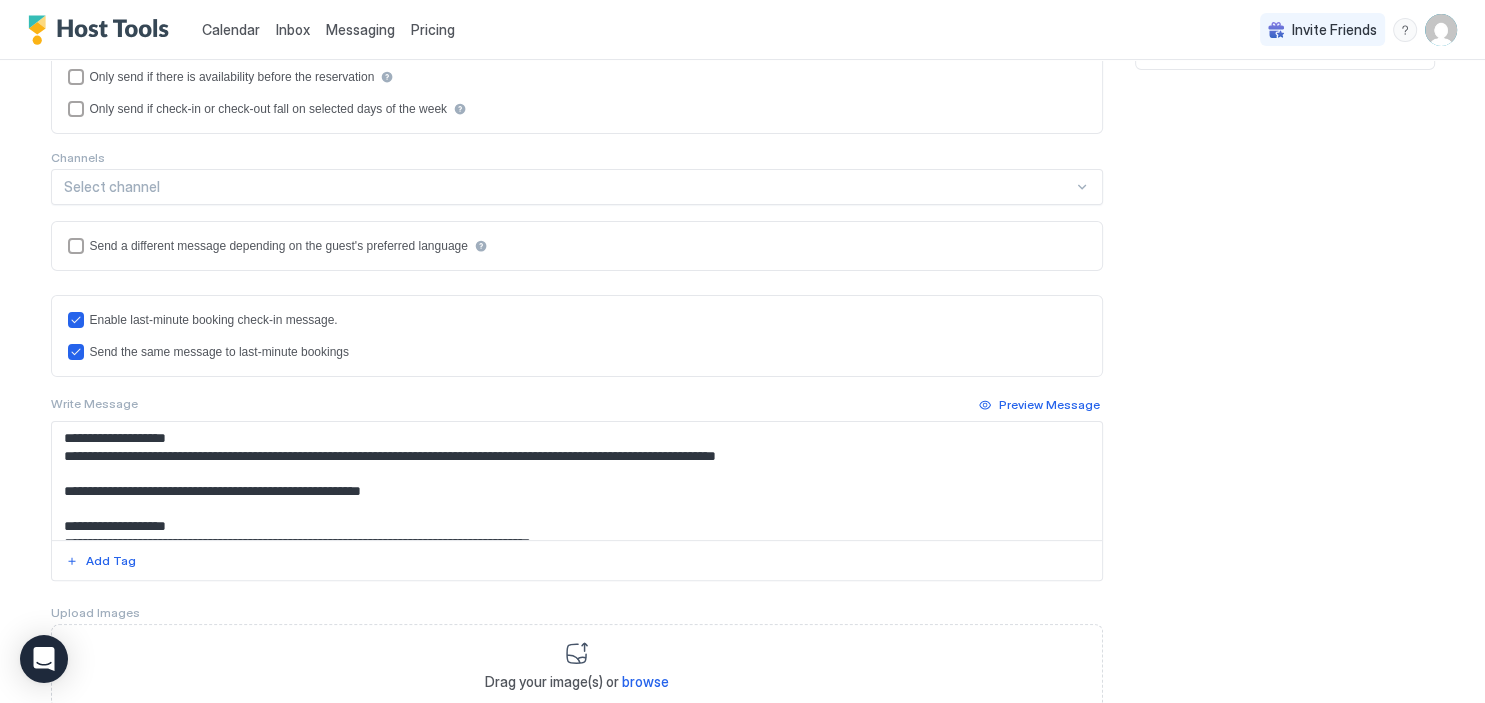 scroll, scrollTop: 516, scrollLeft: 0, axis: vertical 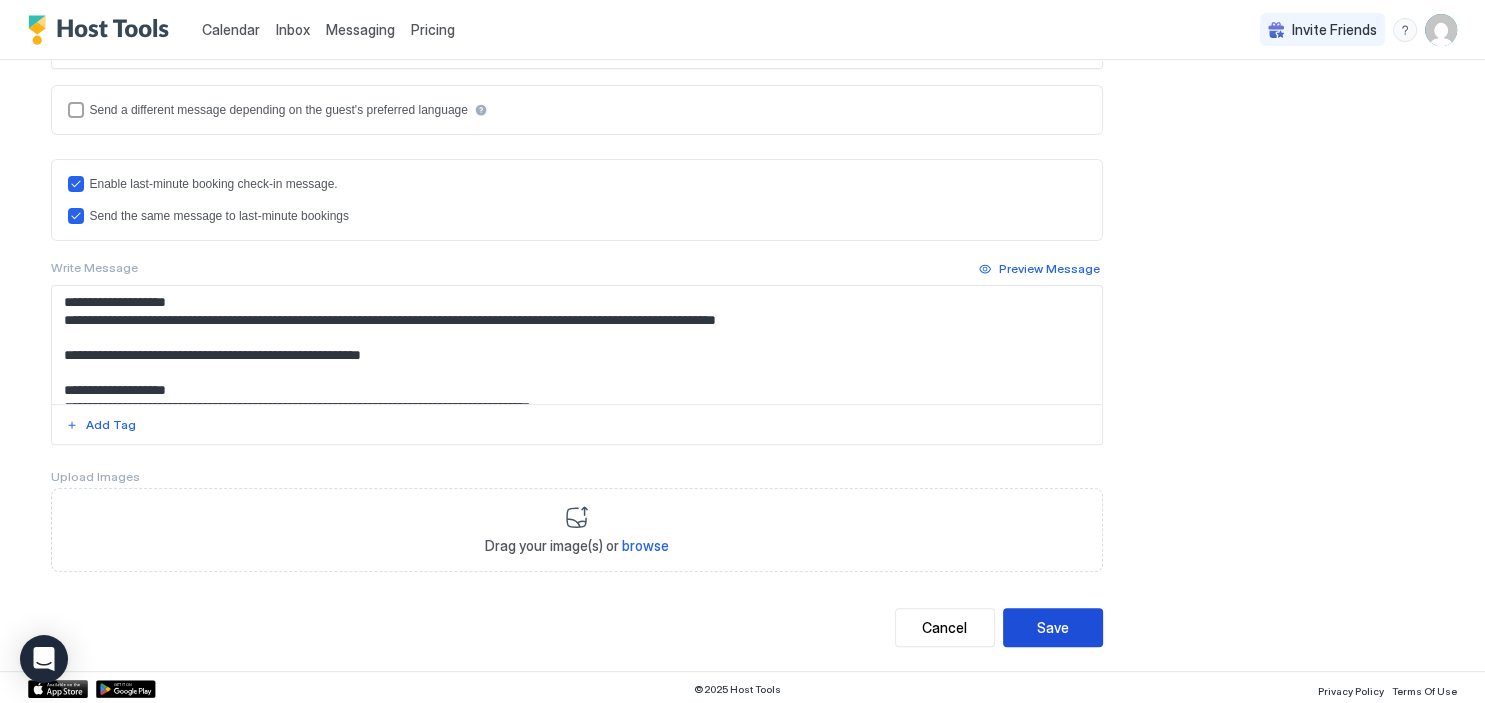 click on "Save" at bounding box center (1053, 627) 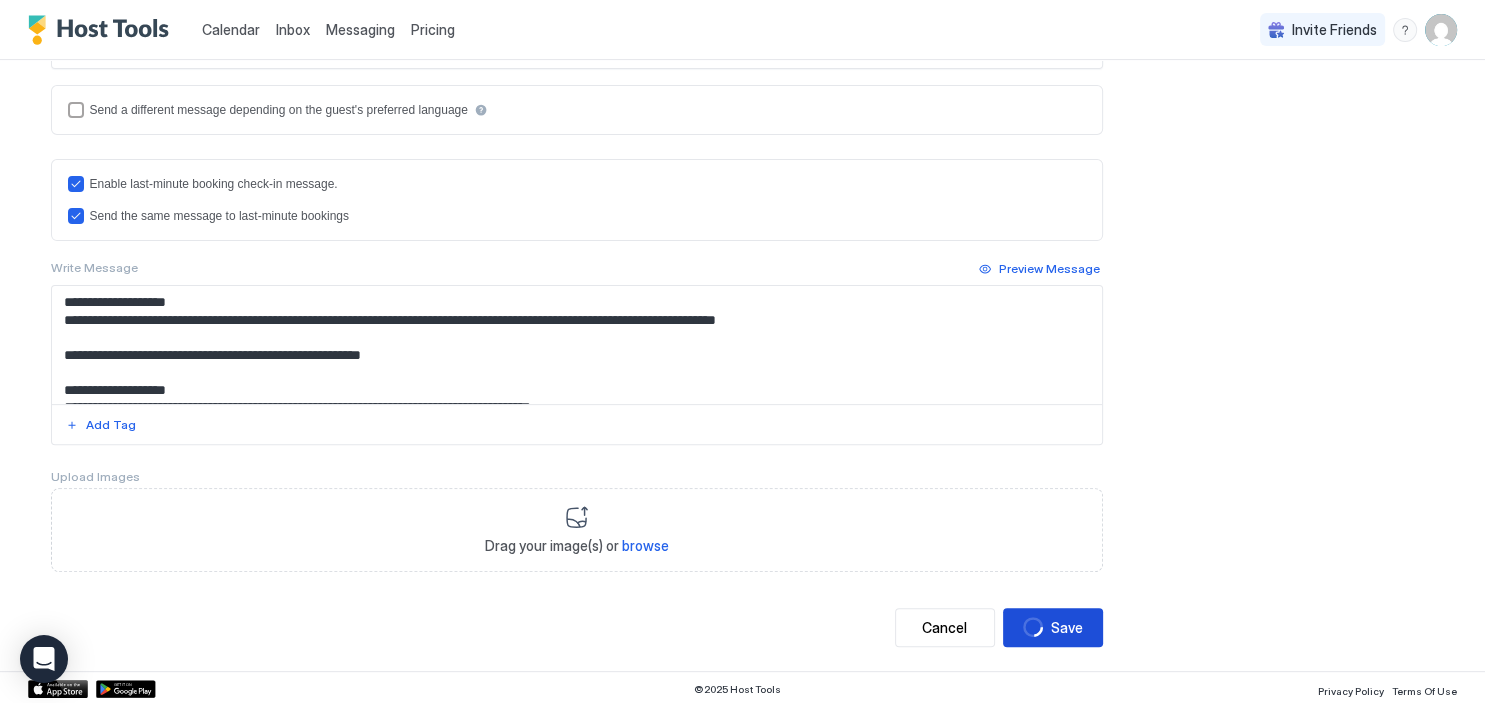 scroll, scrollTop: 0, scrollLeft: 0, axis: both 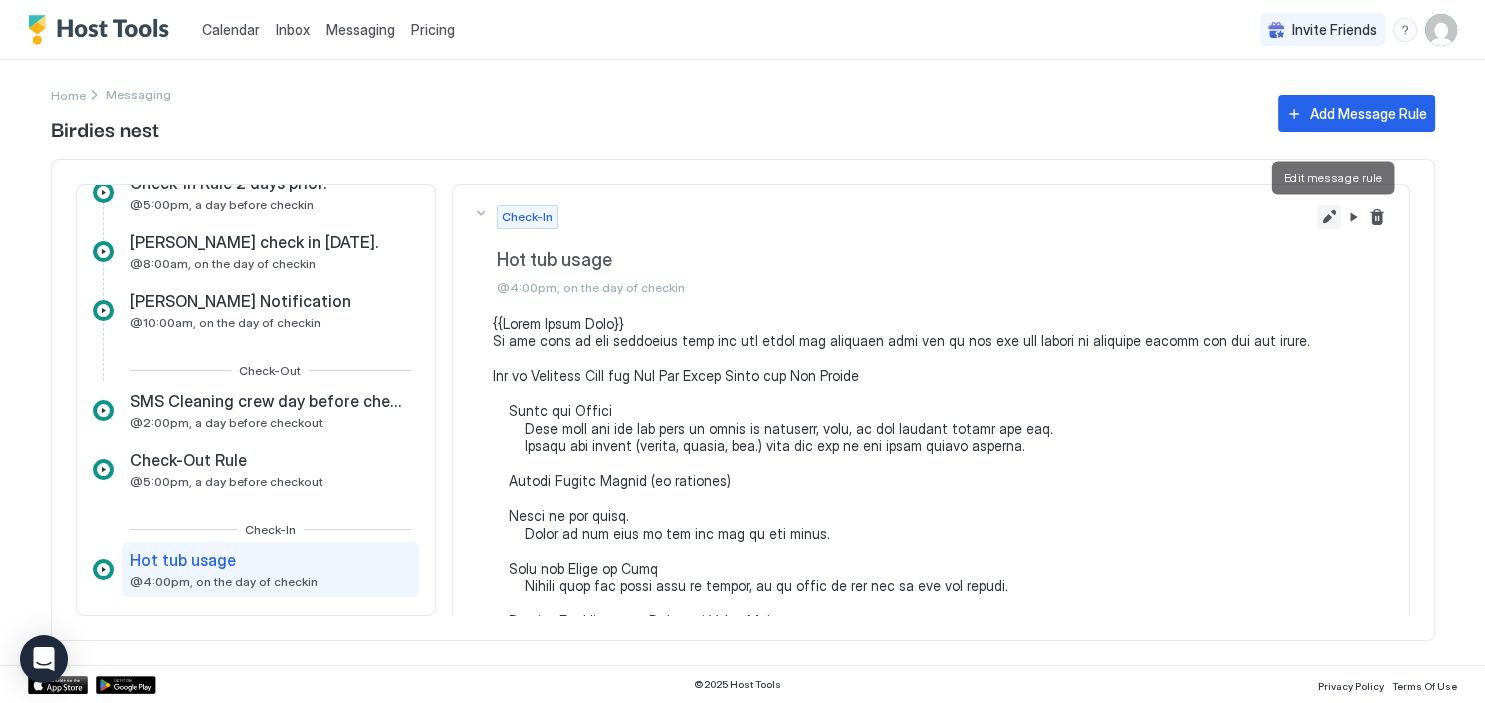 click at bounding box center (1329, 217) 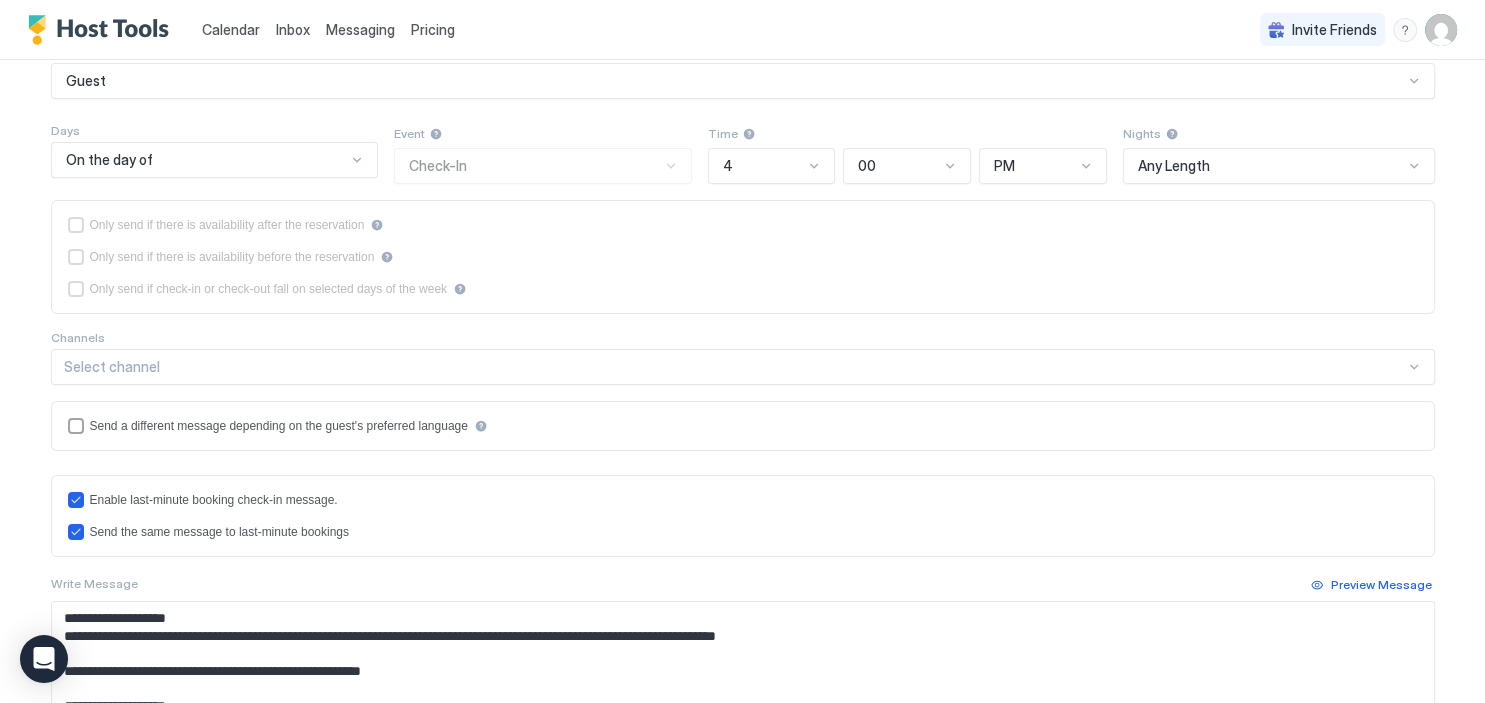 scroll, scrollTop: 198, scrollLeft: 0, axis: vertical 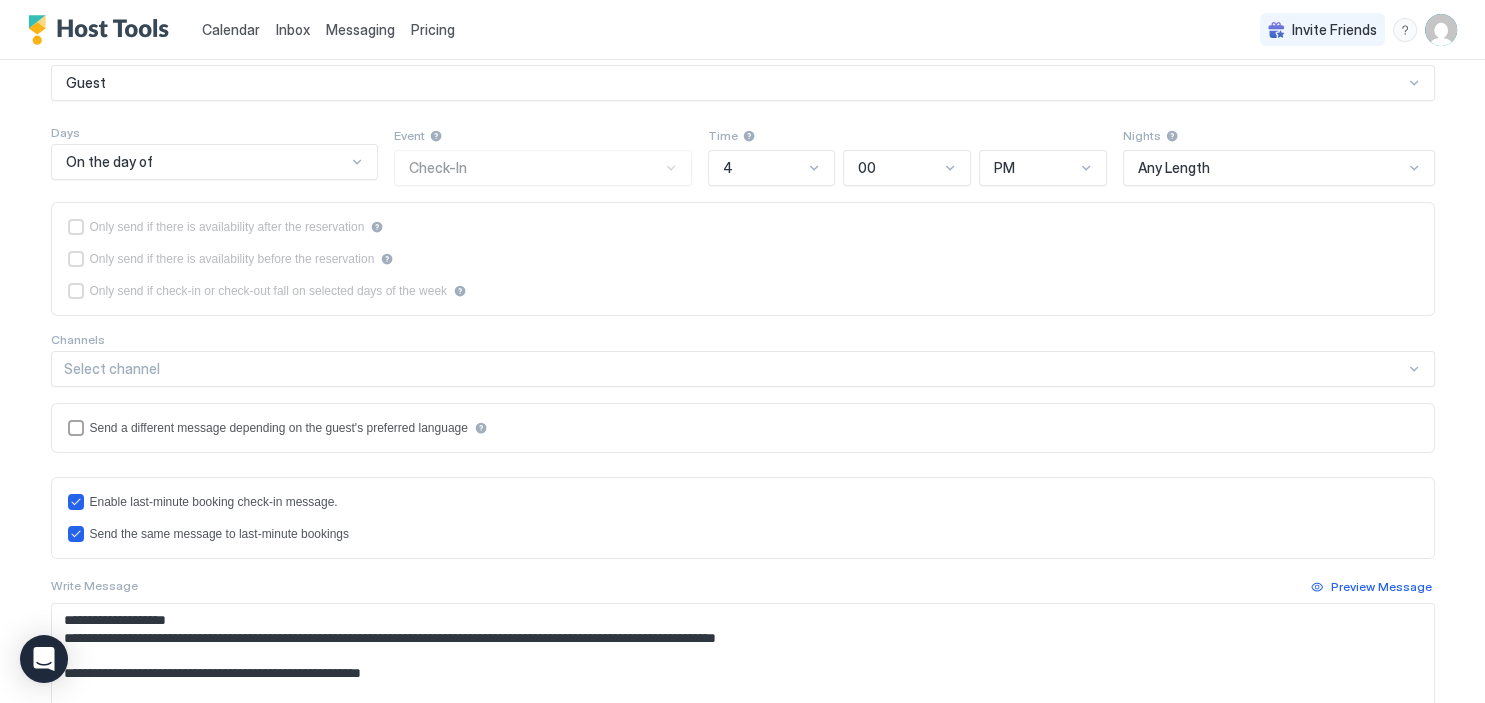 click on "Select channel" at bounding box center (734, 369) 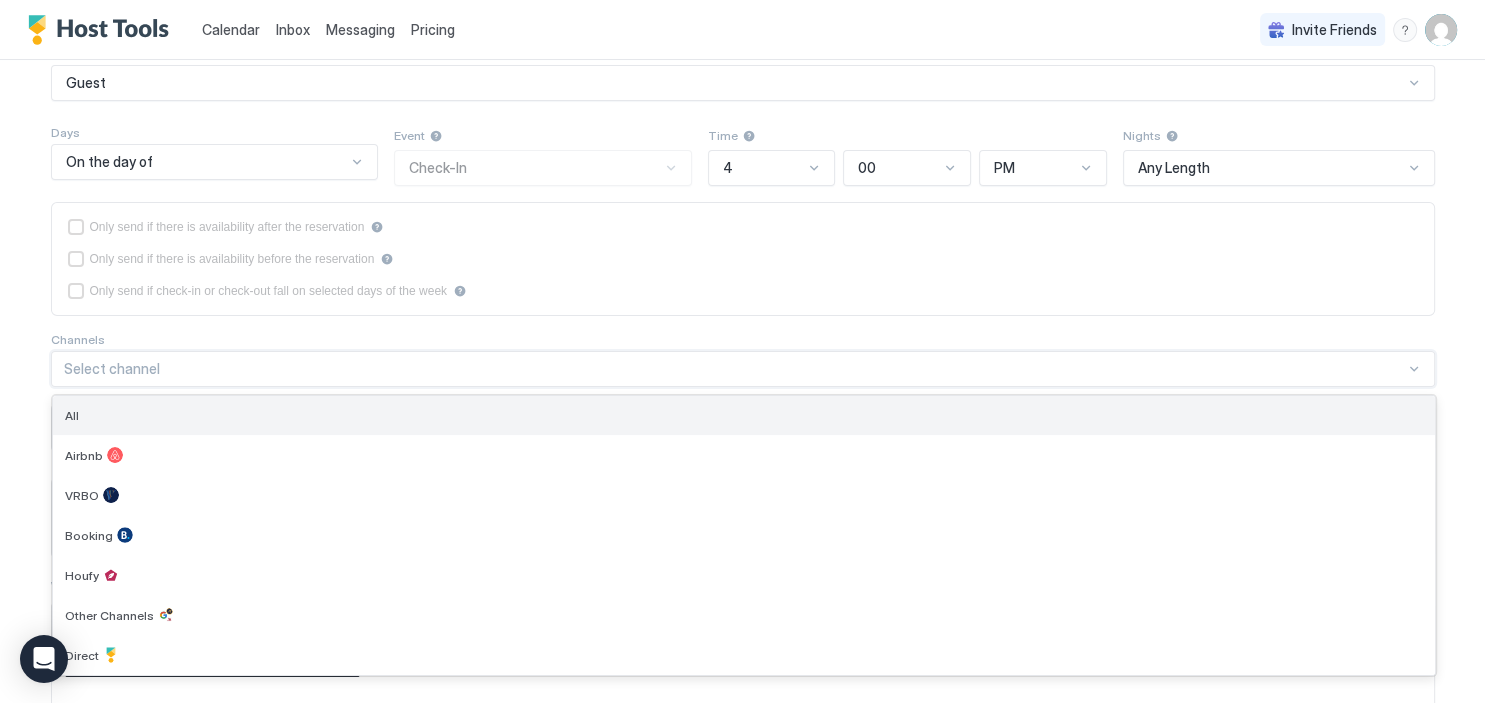 click on "All" at bounding box center [744, 415] 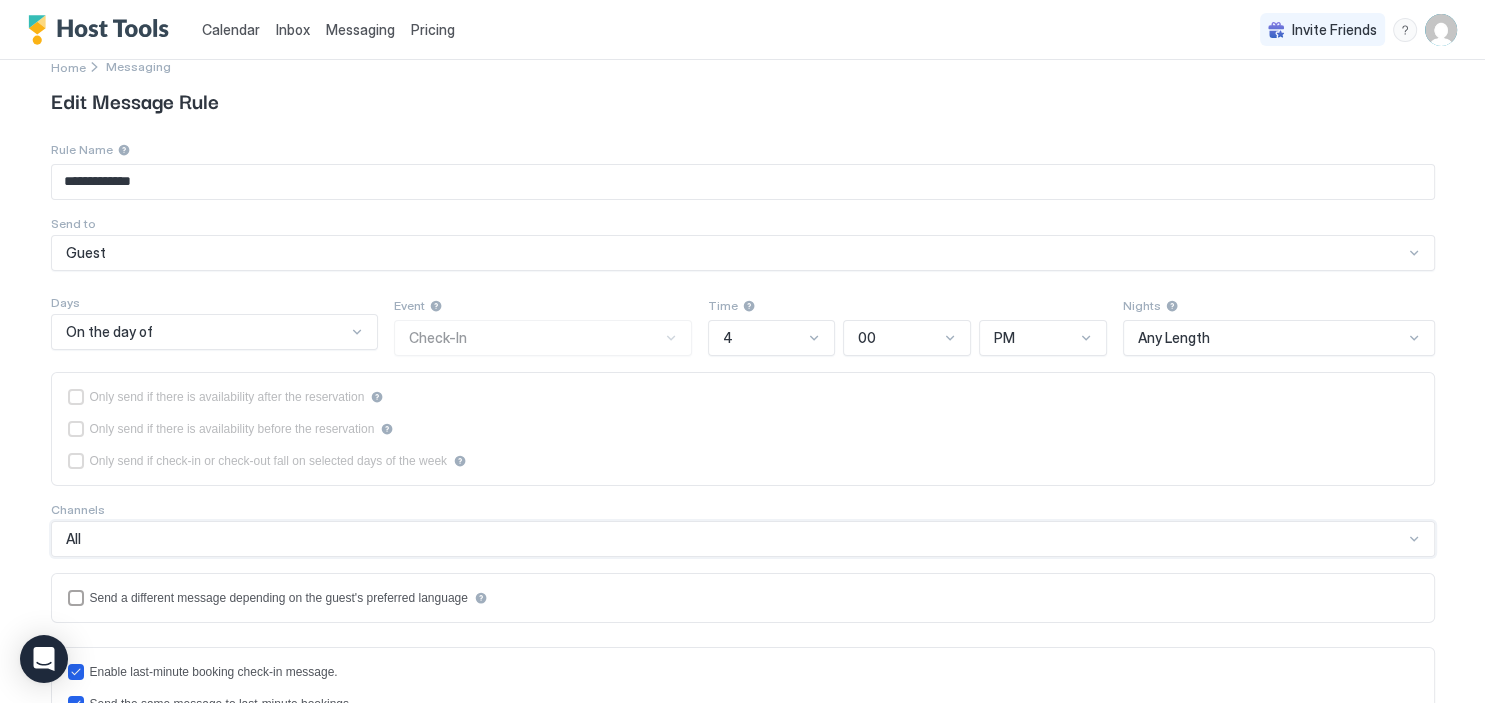 scroll, scrollTop: 0, scrollLeft: 0, axis: both 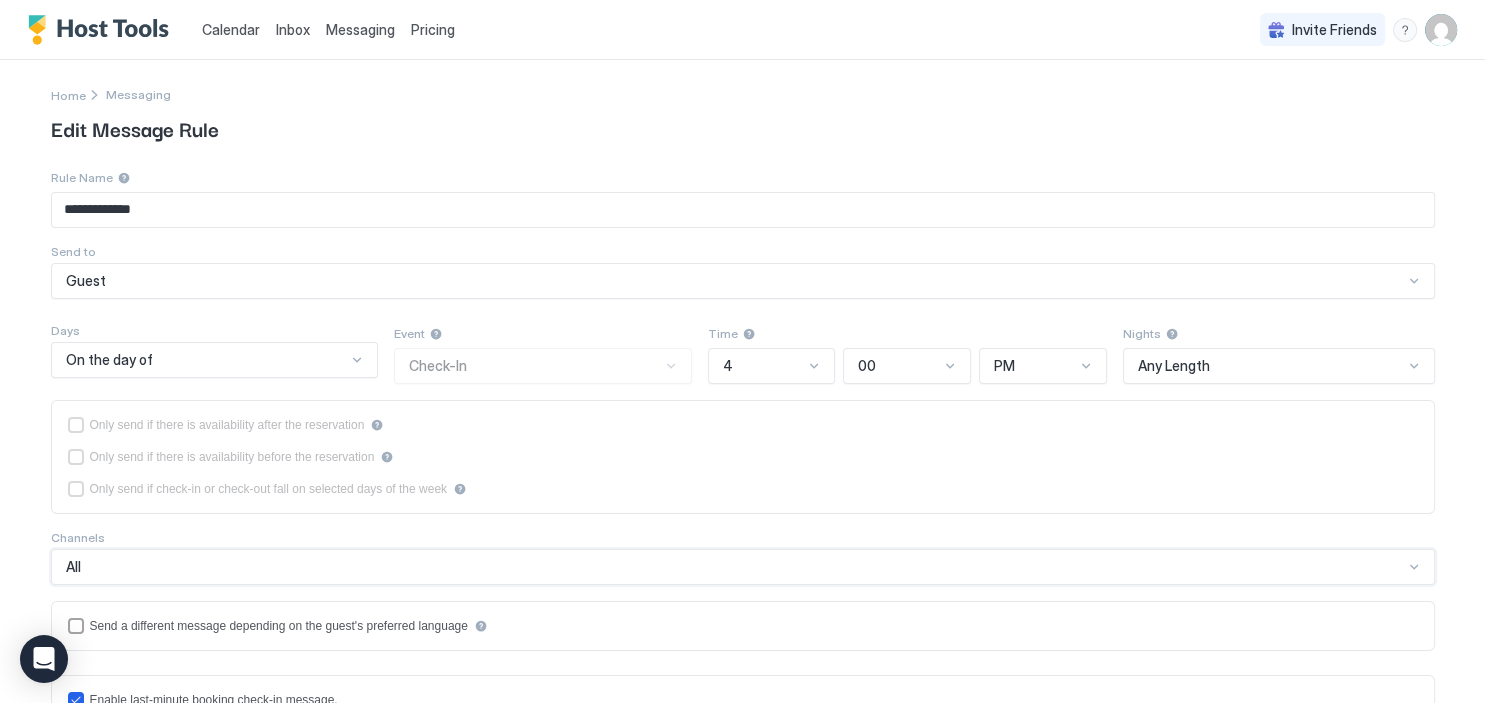 click on "4" at bounding box center (763, 366) 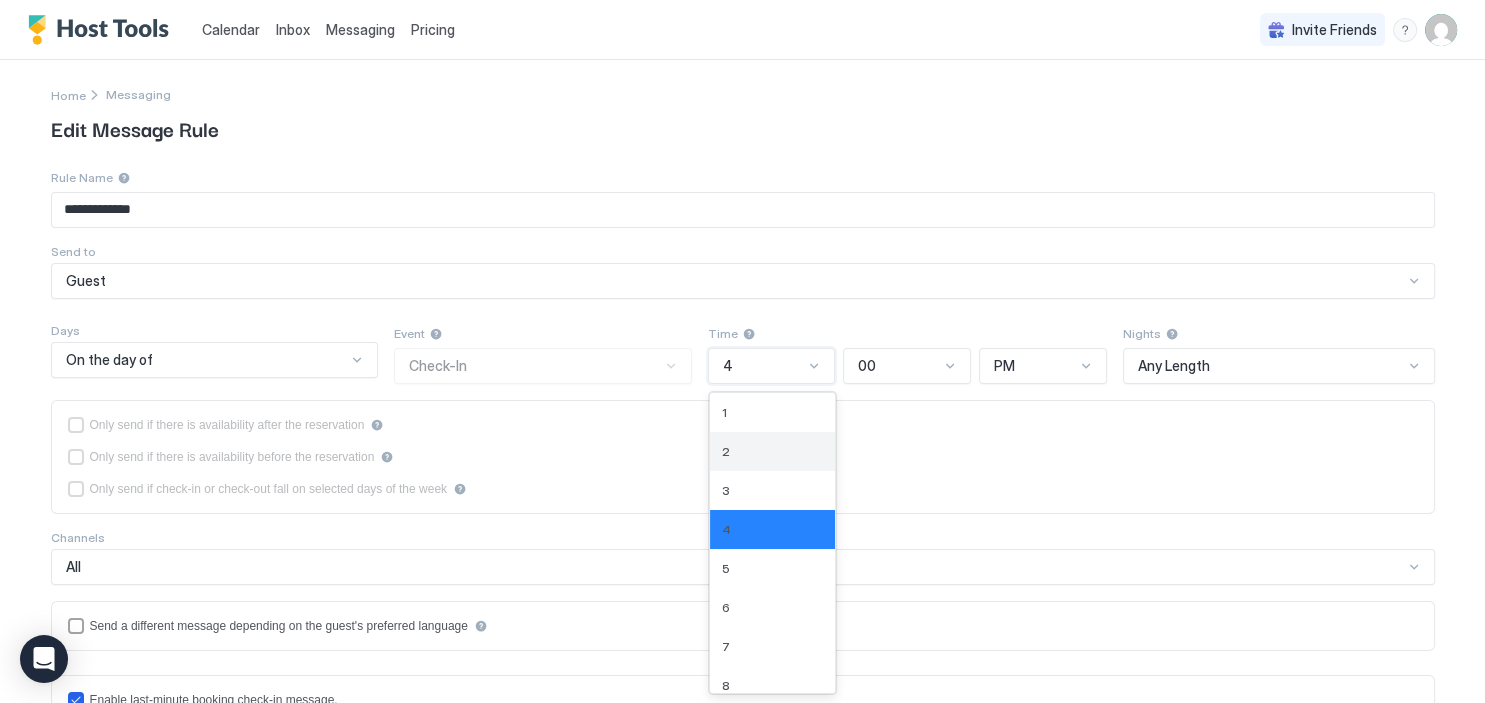 click on "2" at bounding box center [773, 451] 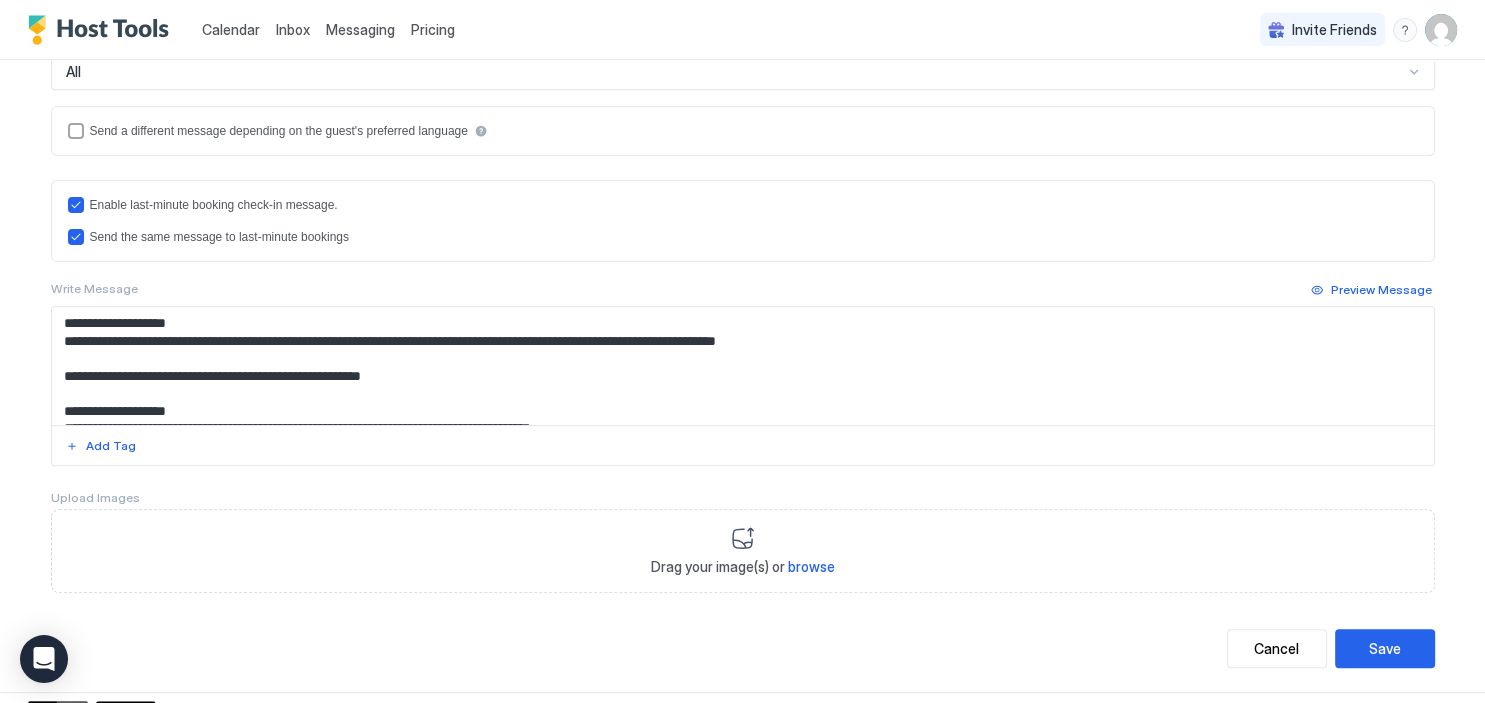 scroll, scrollTop: 498, scrollLeft: 0, axis: vertical 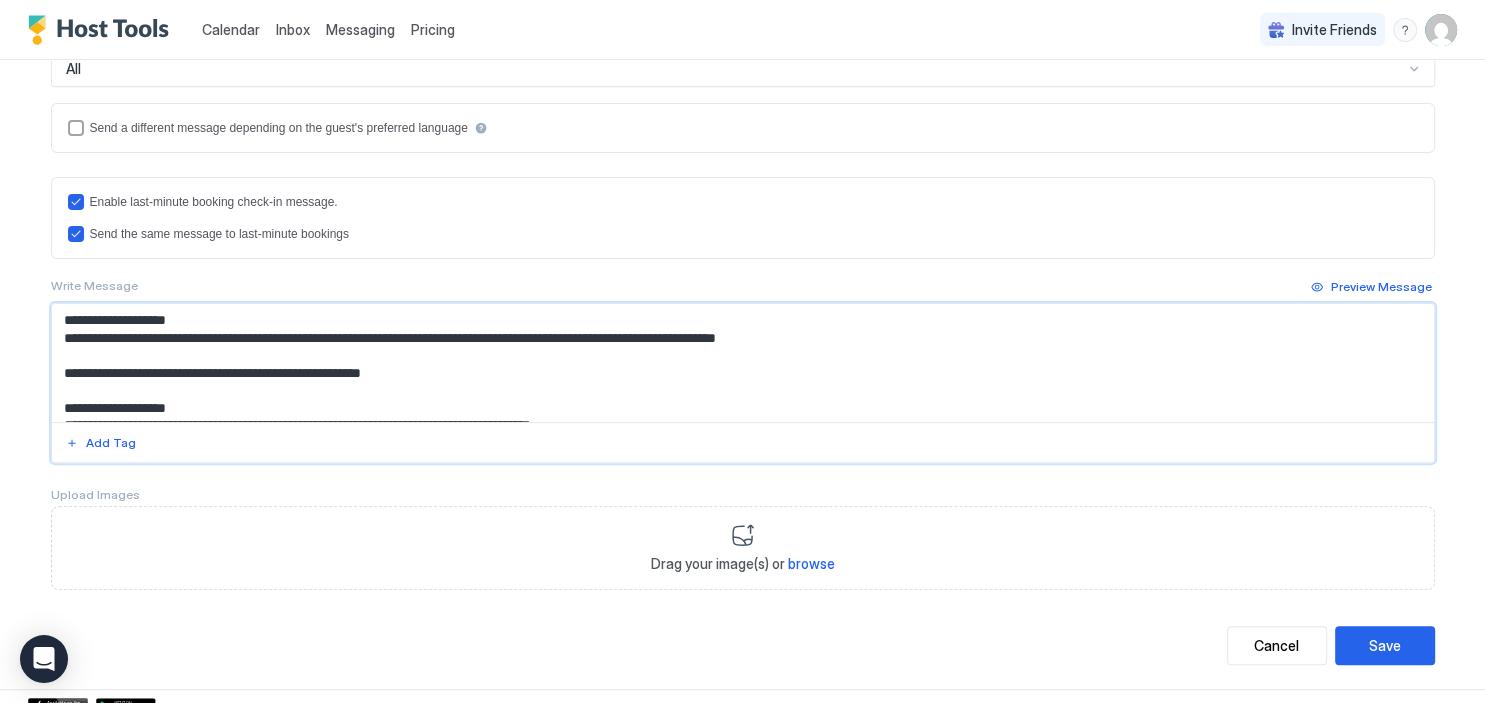 click at bounding box center (743, 363) 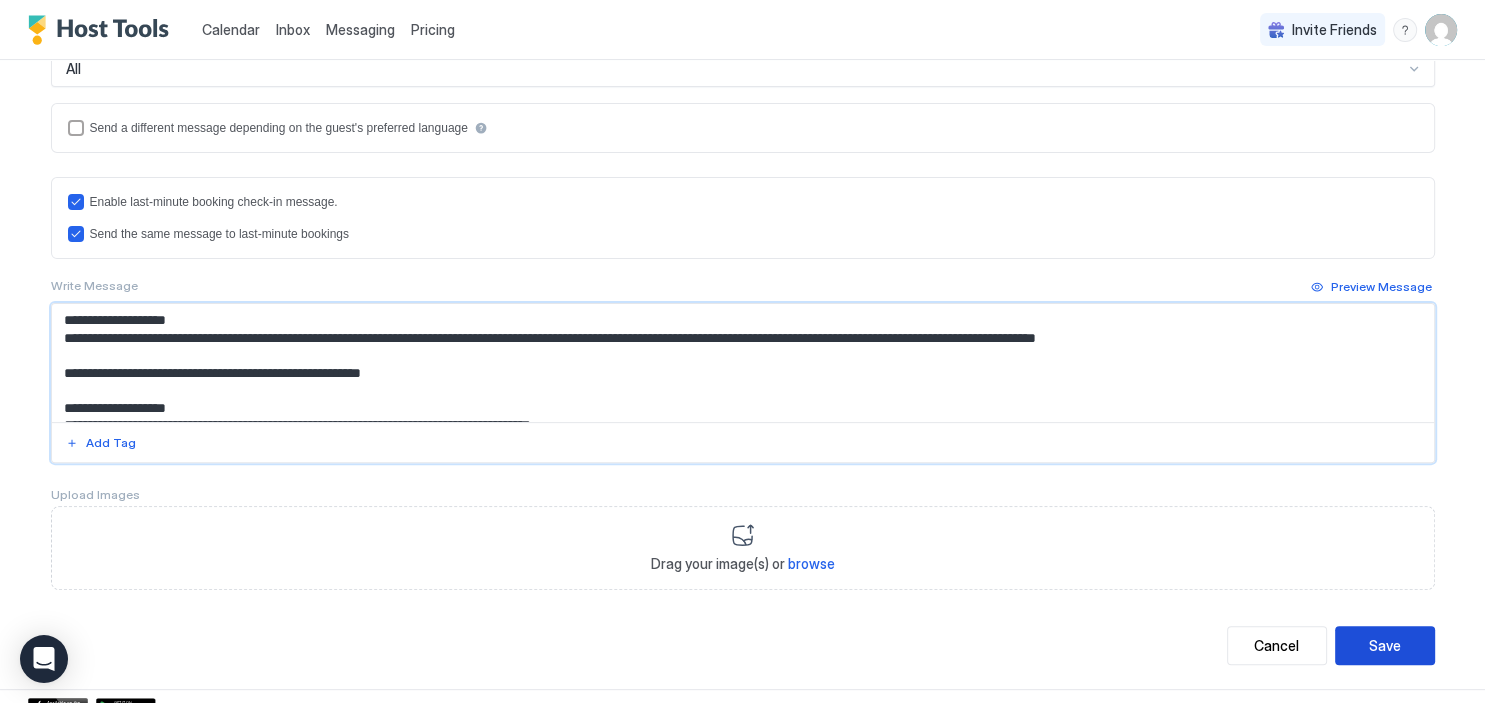 type on "**********" 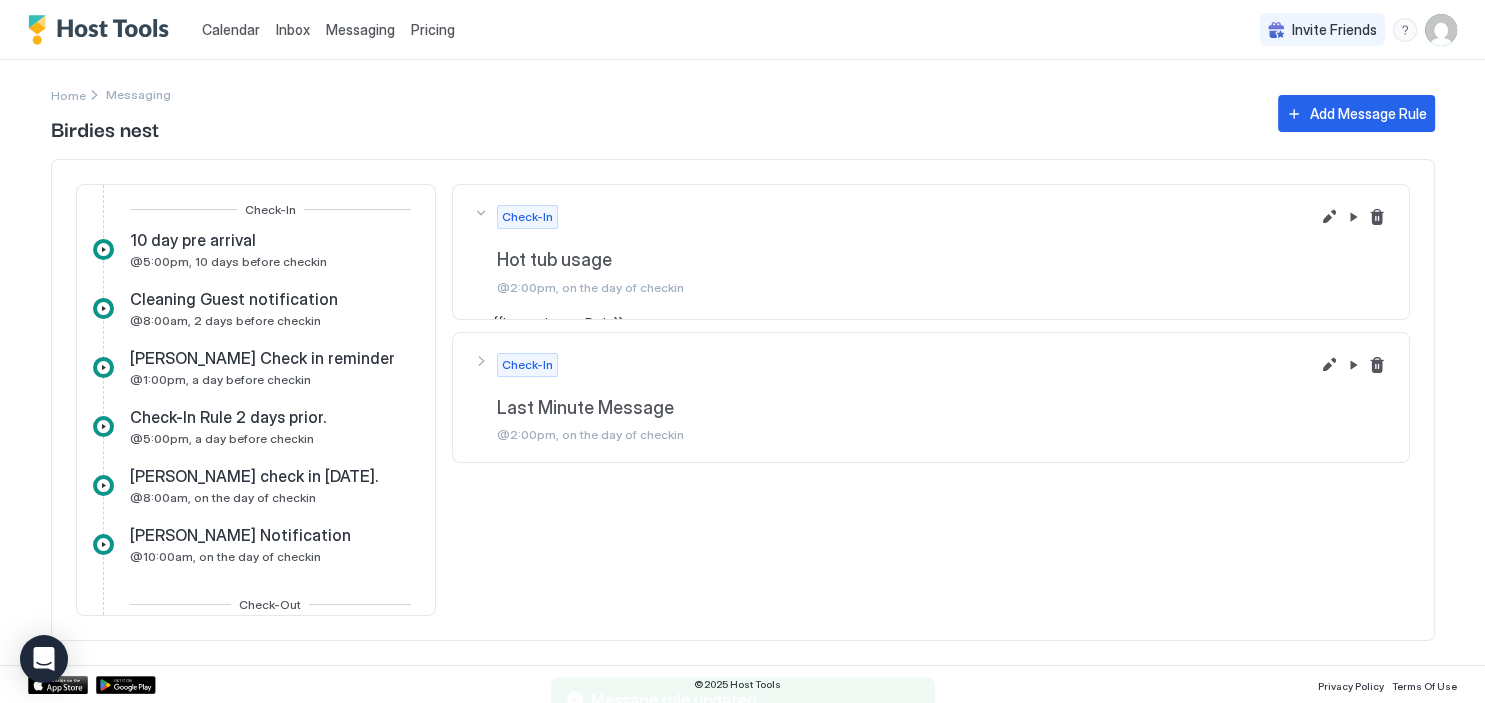 scroll, scrollTop: 0, scrollLeft: 0, axis: both 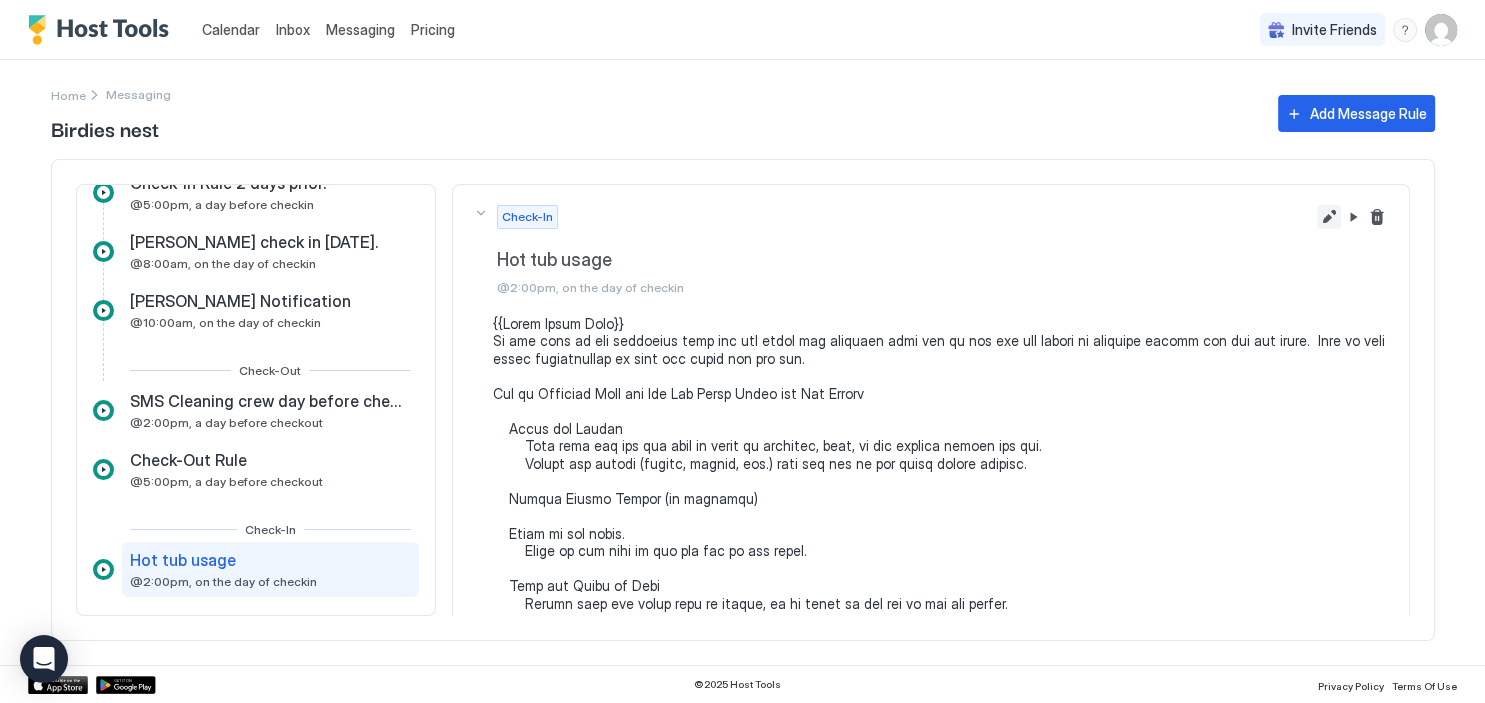 click at bounding box center [1329, 217] 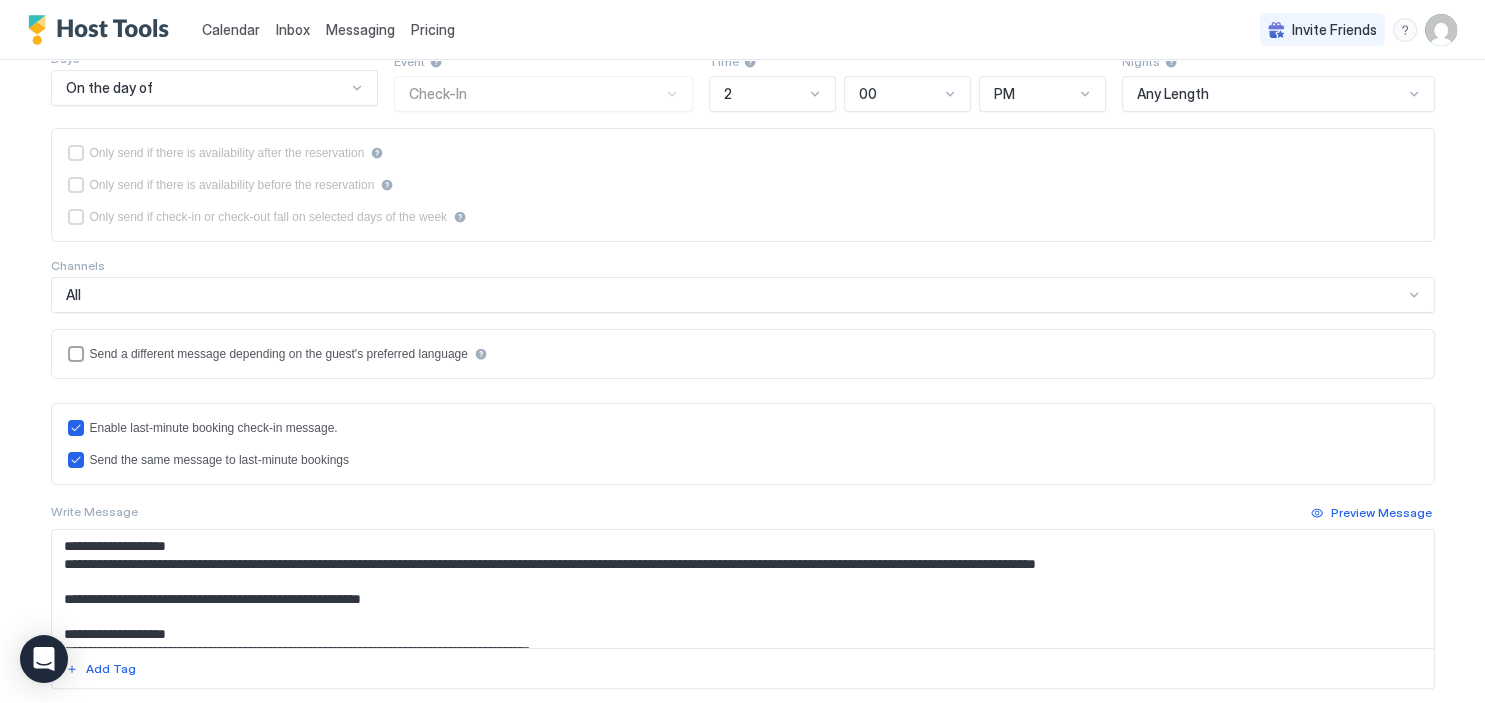 scroll, scrollTop: 516, scrollLeft: 0, axis: vertical 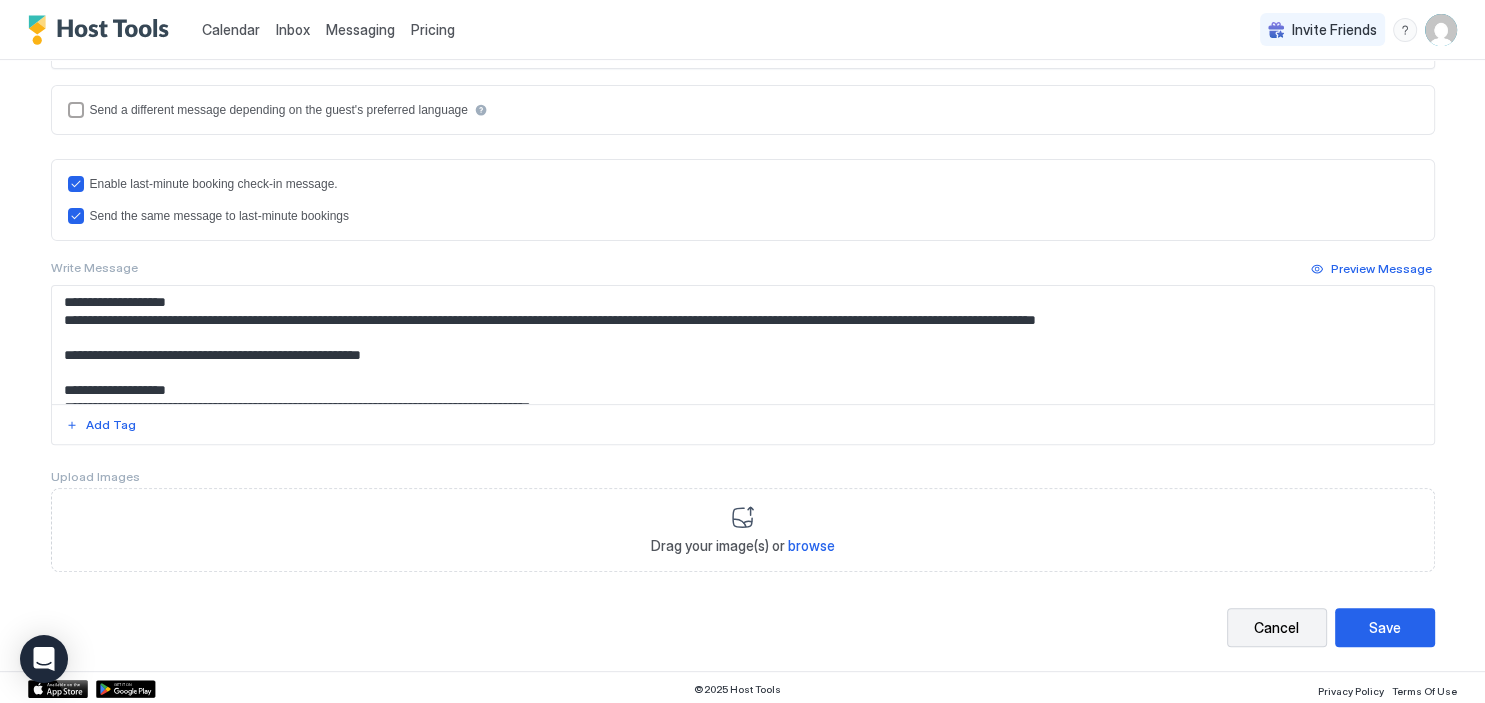 click on "Cancel" at bounding box center [1276, 627] 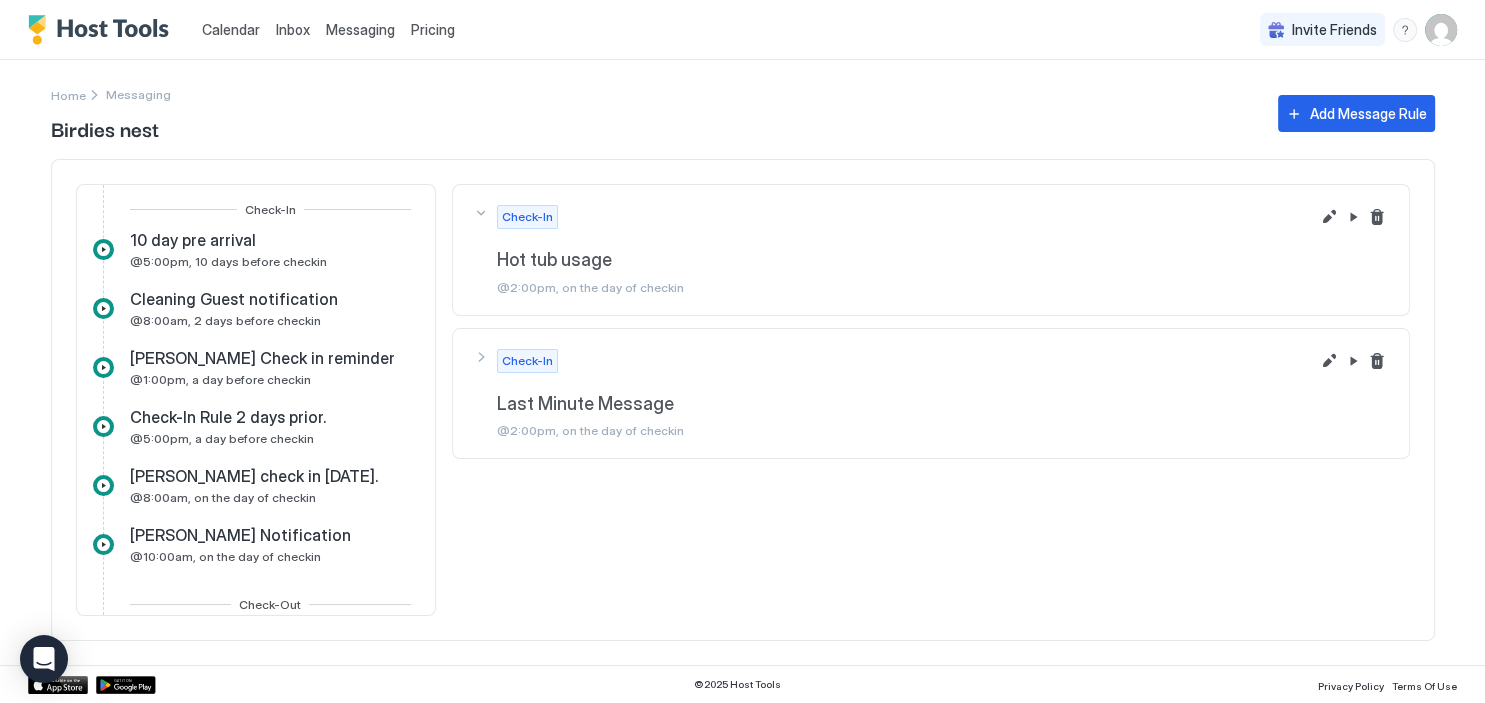 scroll, scrollTop: 0, scrollLeft: 0, axis: both 